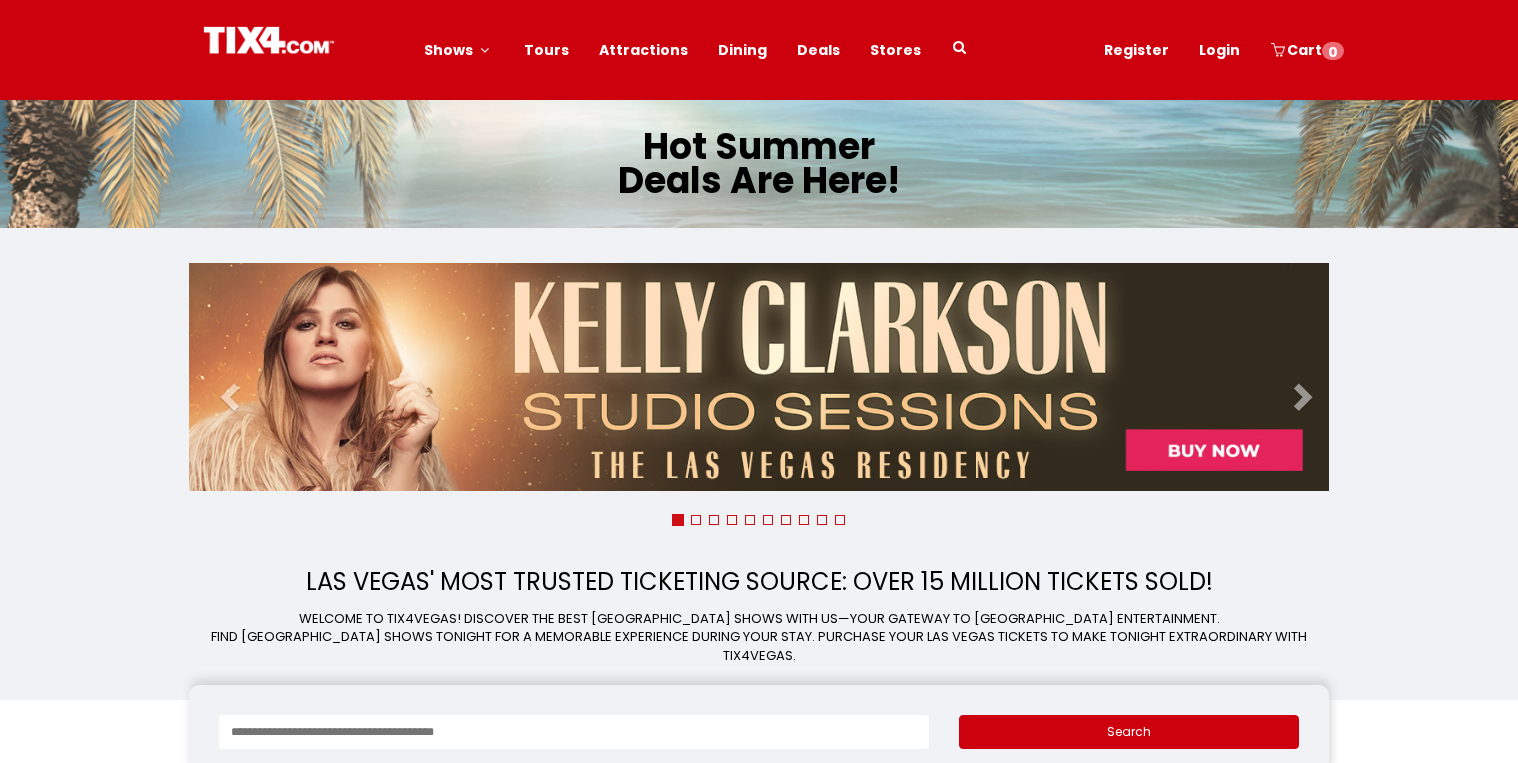 scroll, scrollTop: 0, scrollLeft: 0, axis: both 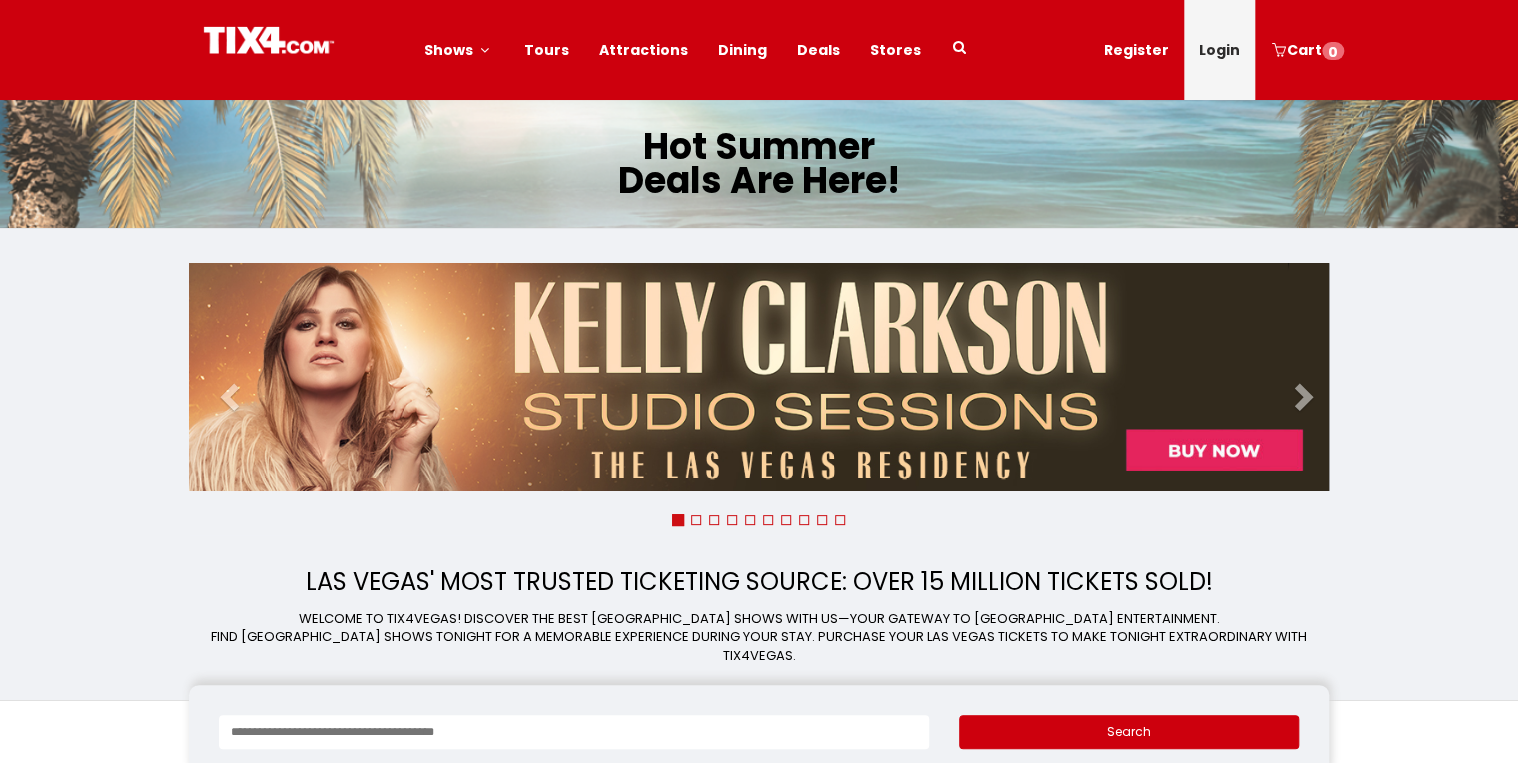 type on "**********" 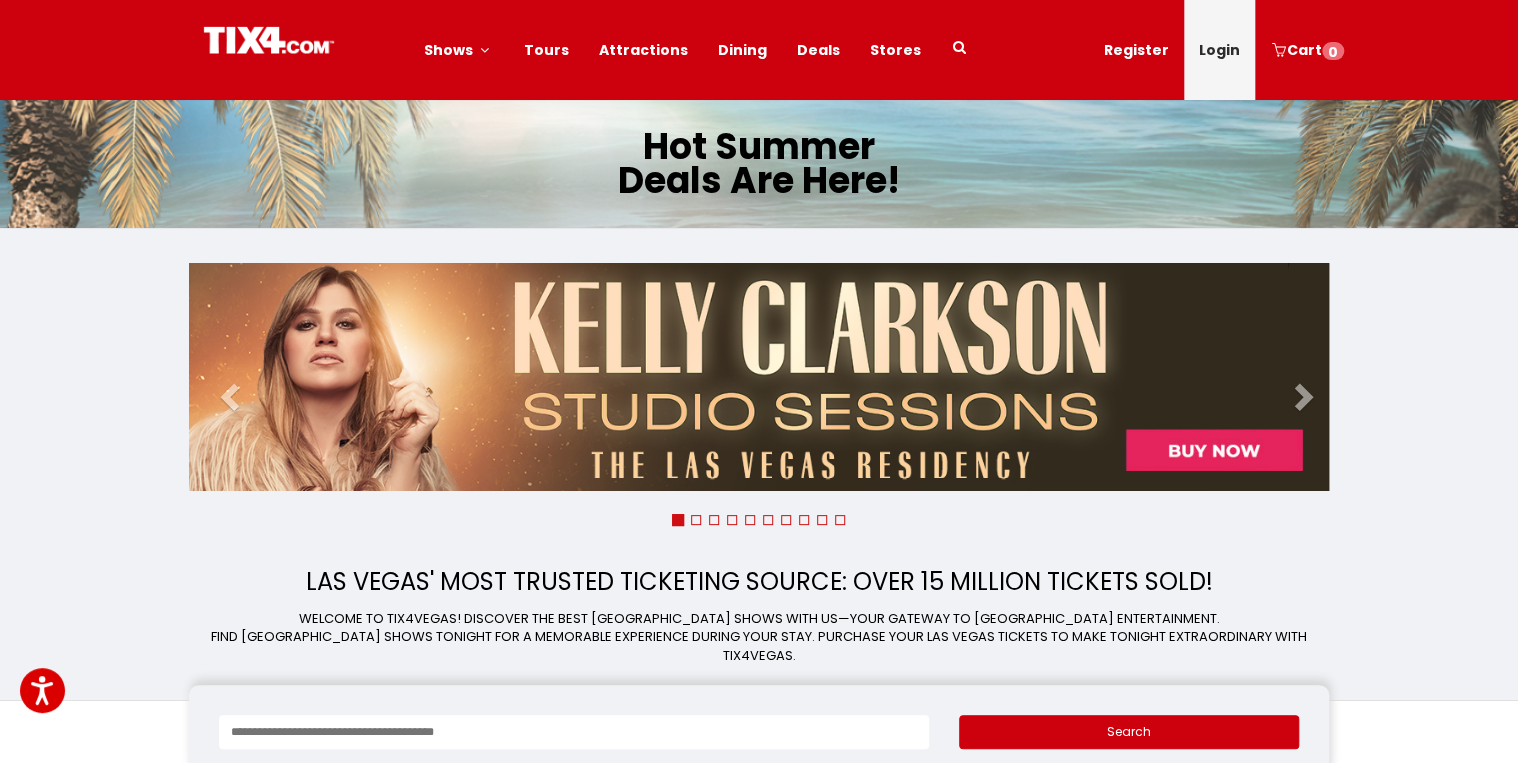 click on "Login" at bounding box center [1219, 50] 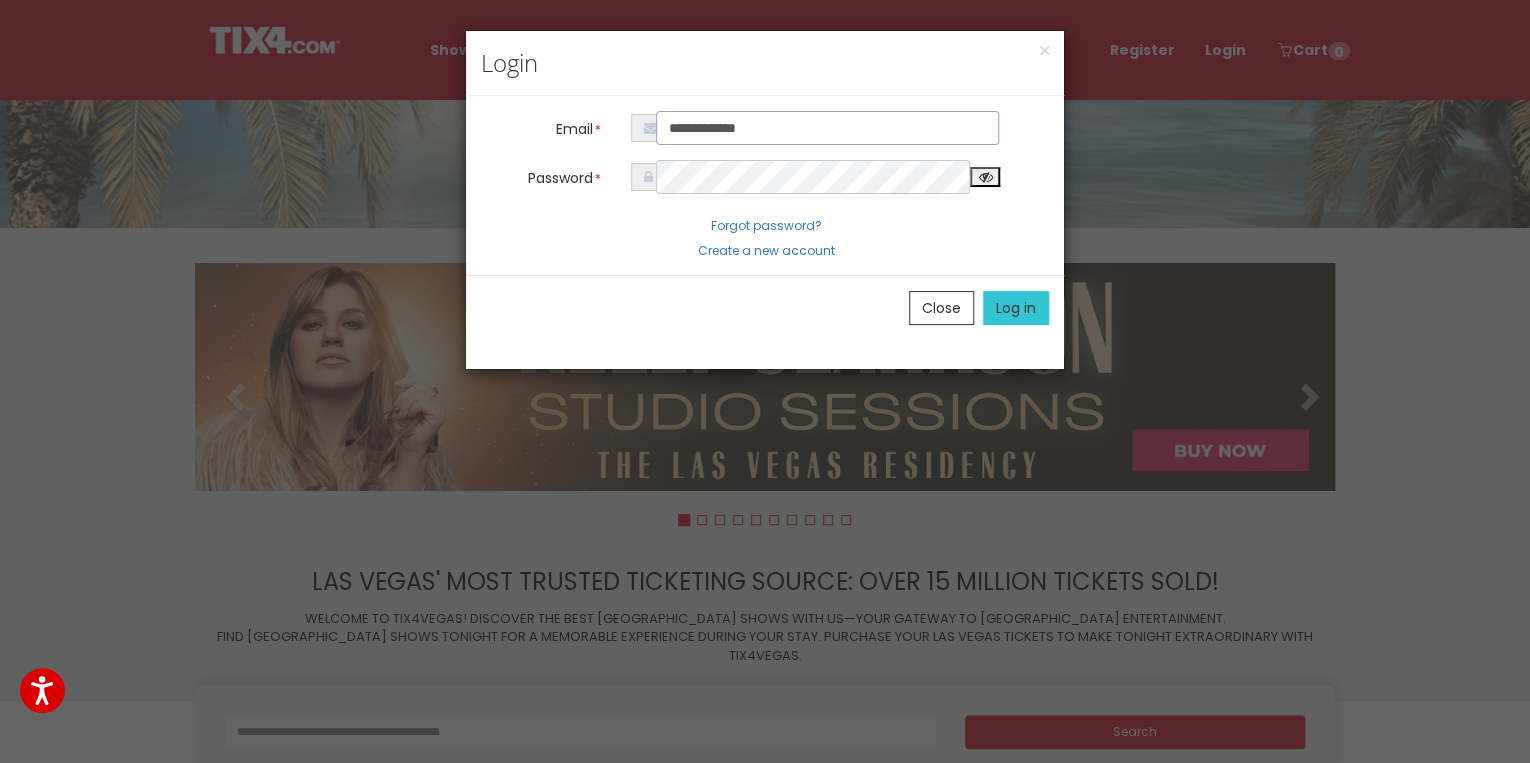 drag, startPoint x: 889, startPoint y: 133, endPoint x: 148, endPoint y: 20, distance: 749.5665 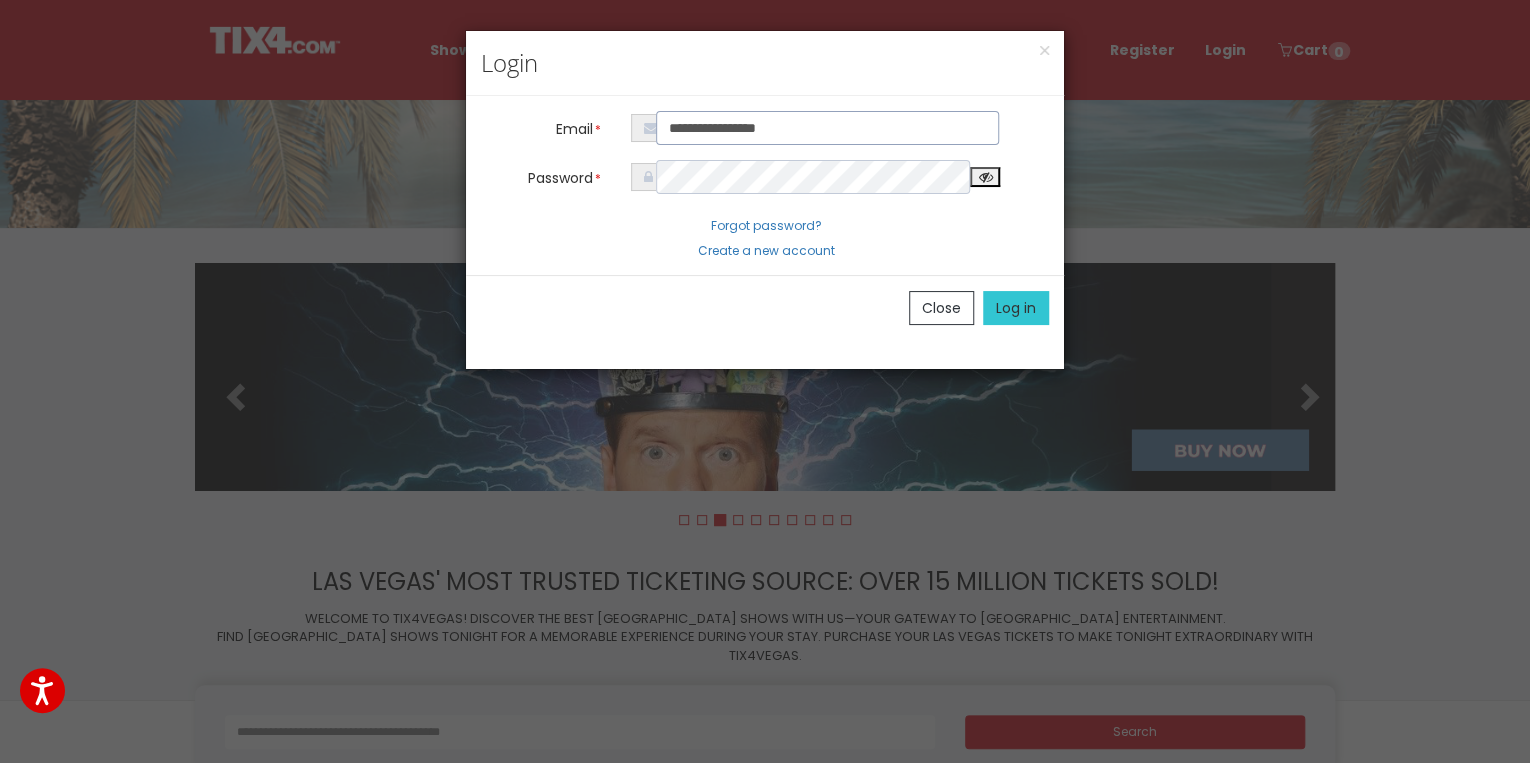 type on "**********" 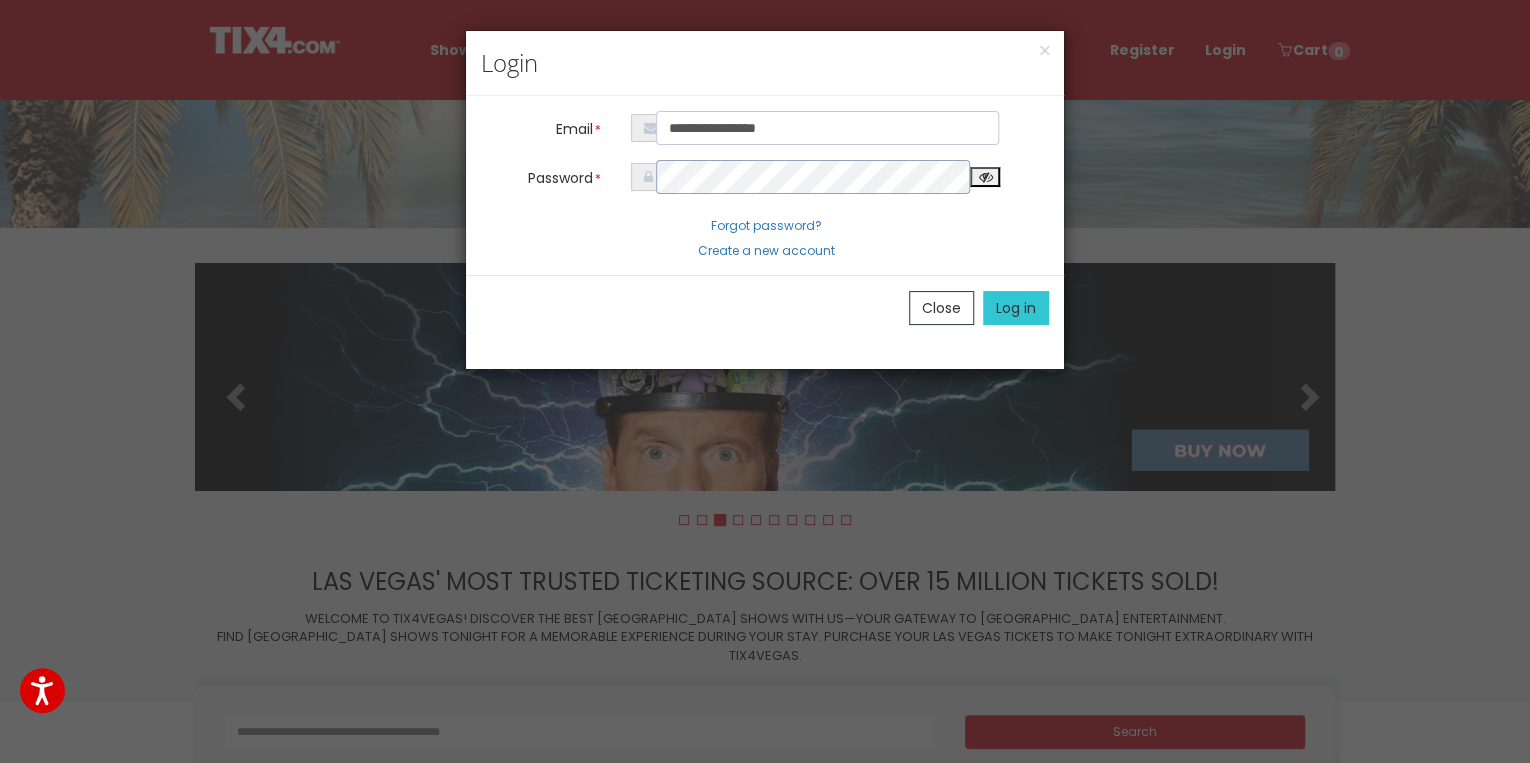 click on "**********" at bounding box center (765, 185) 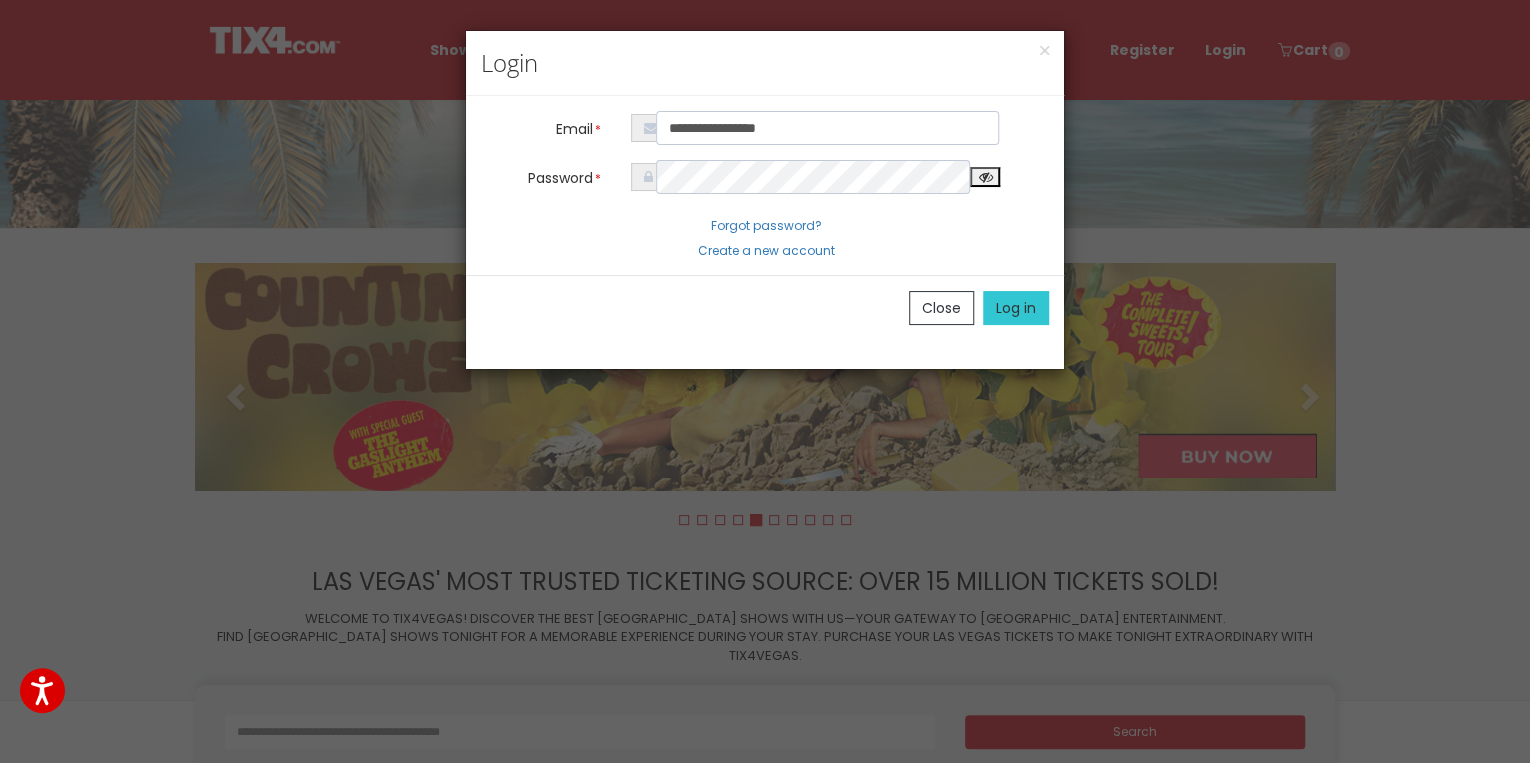 click at bounding box center (985, 177) 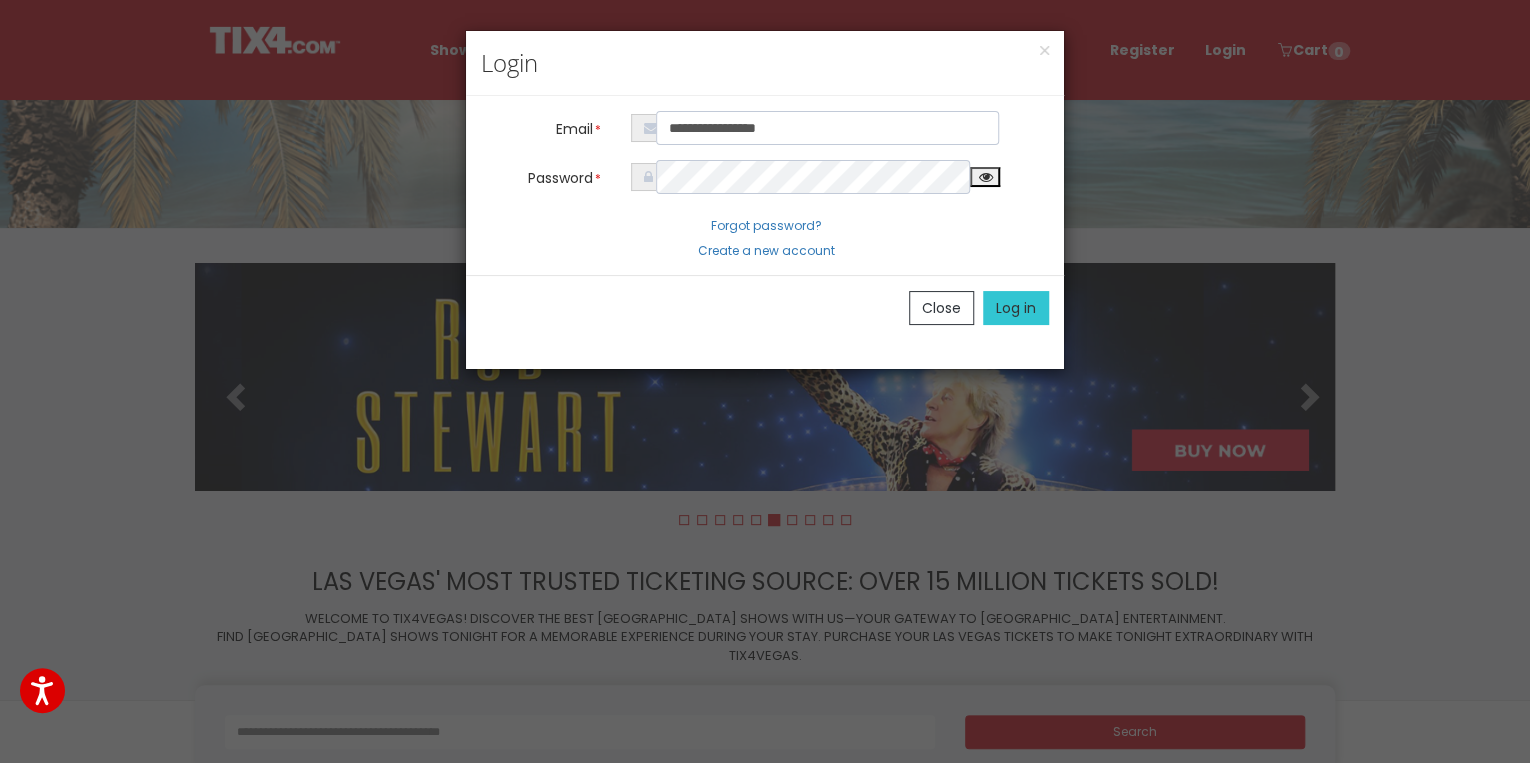type 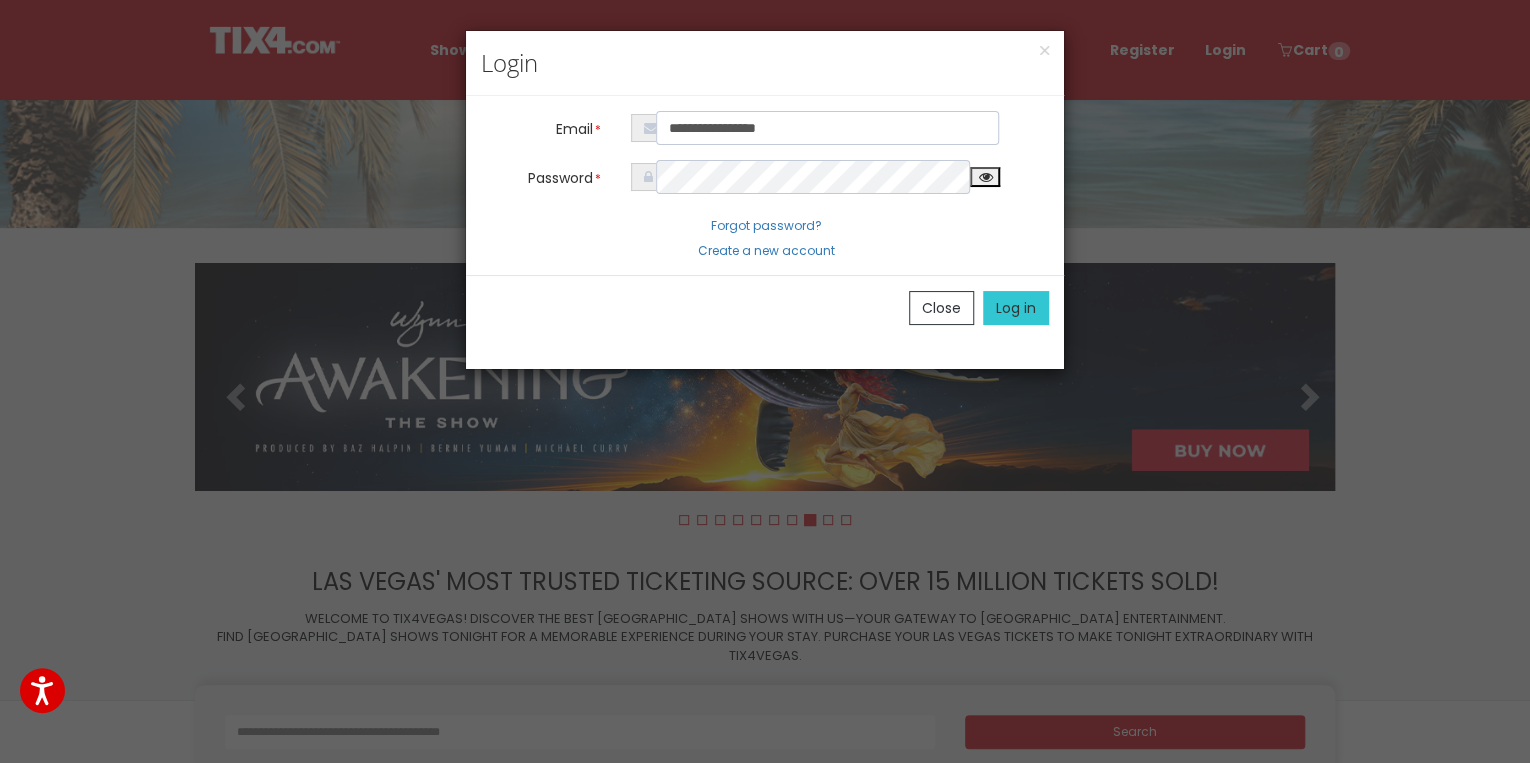 click on "Log in" at bounding box center (1016, 308) 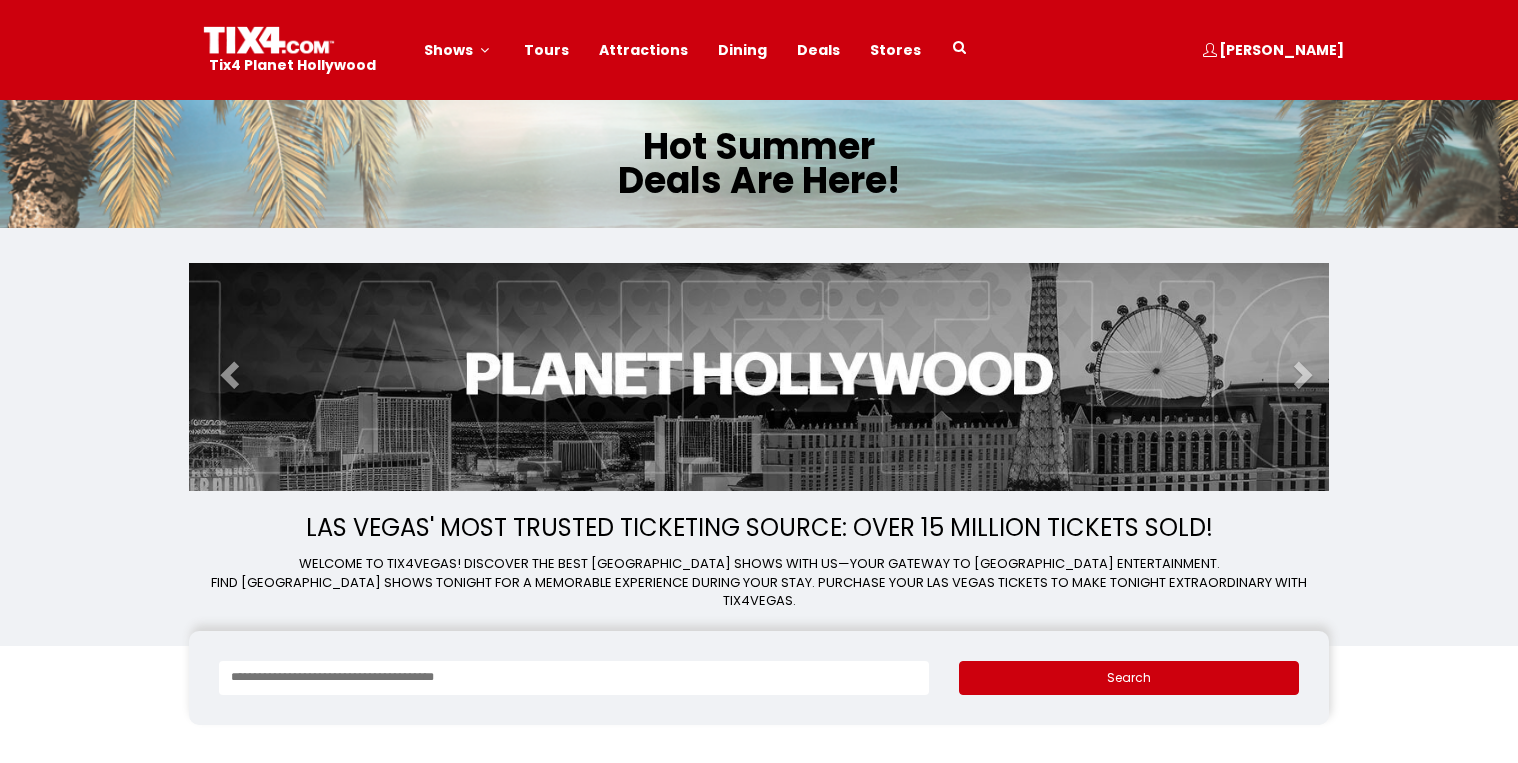 scroll, scrollTop: 0, scrollLeft: 0, axis: both 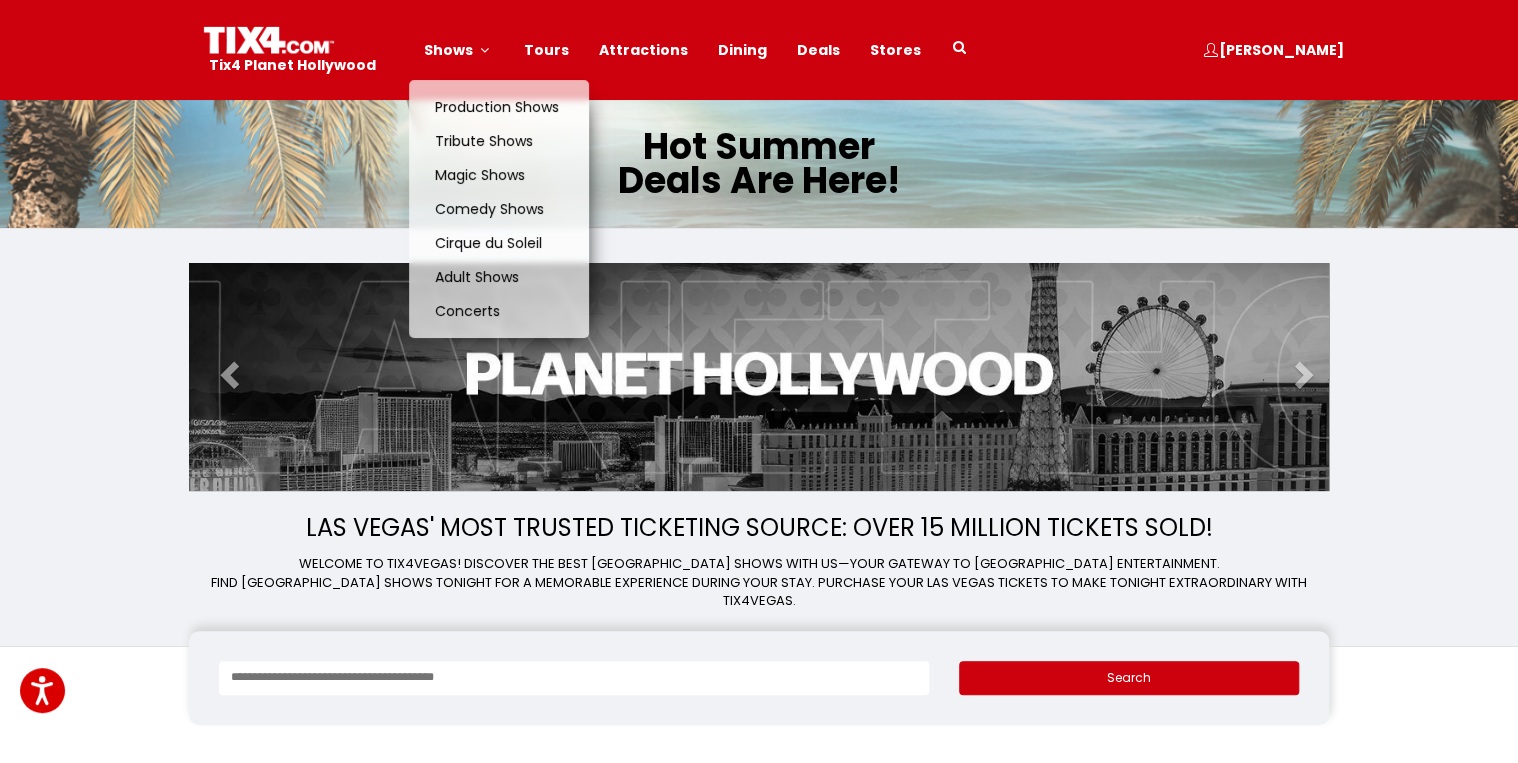 click on "Shows" at bounding box center [448, 50] 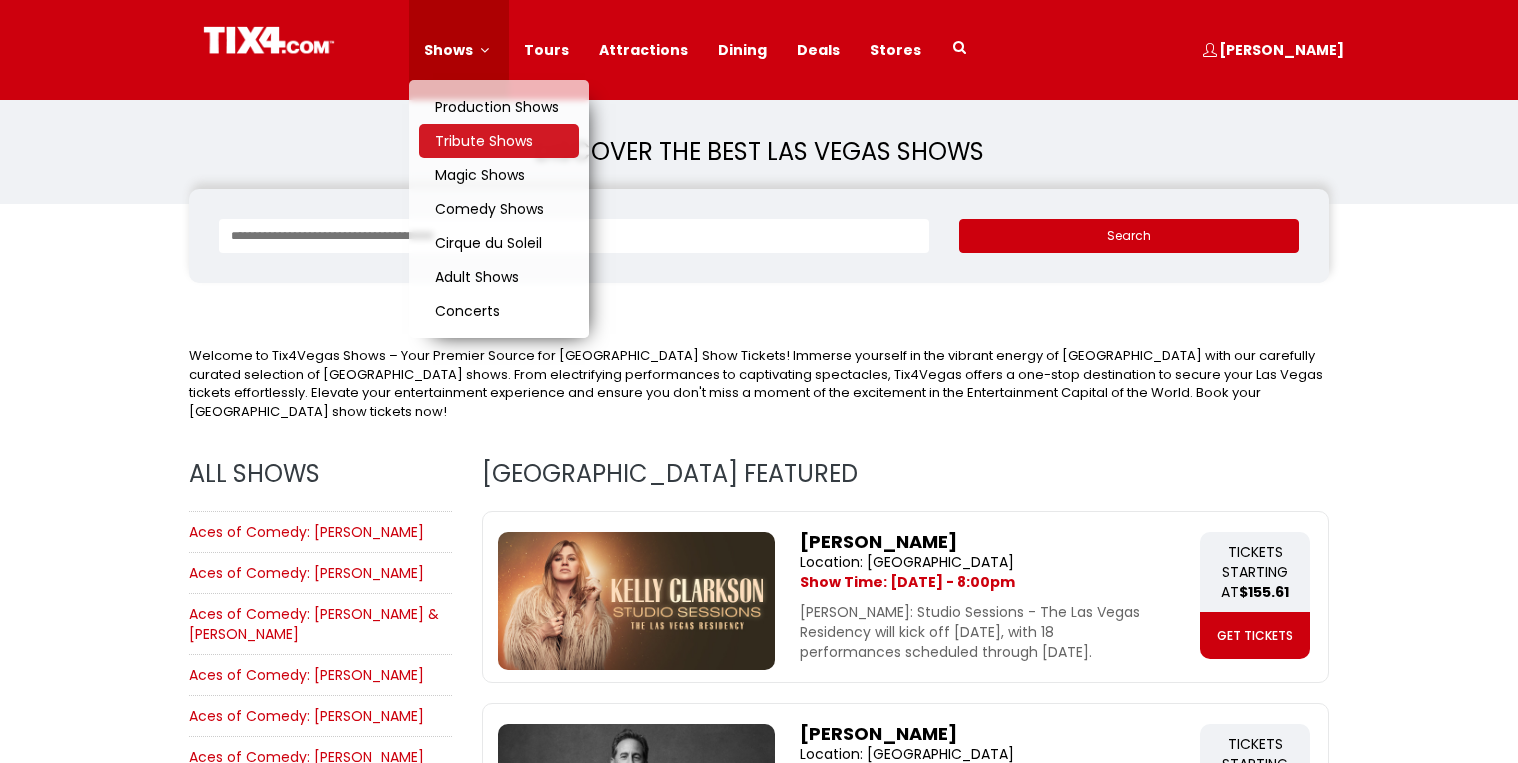 scroll, scrollTop: 0, scrollLeft: 0, axis: both 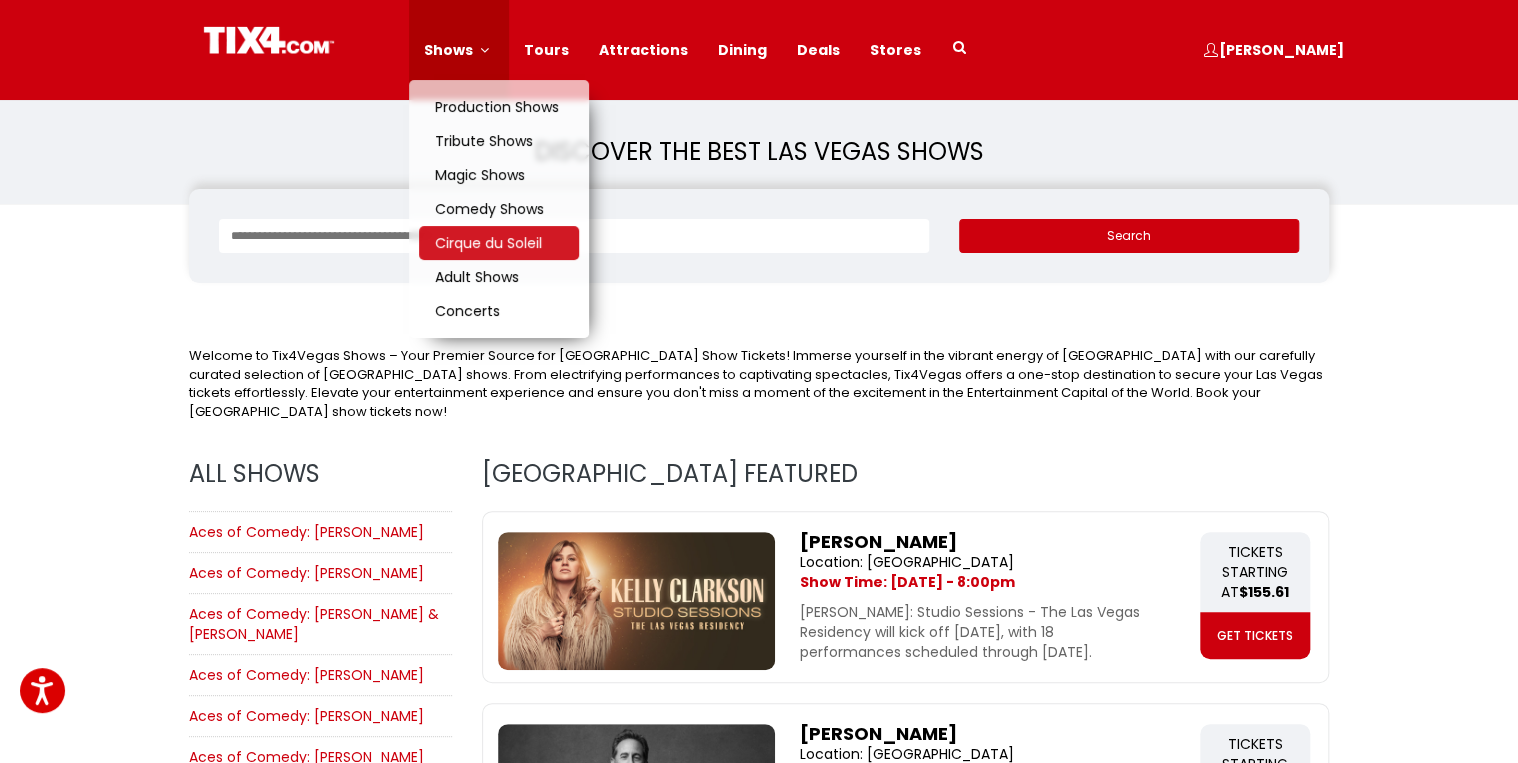 click on "Cirque du Soleil" at bounding box center [499, 243] 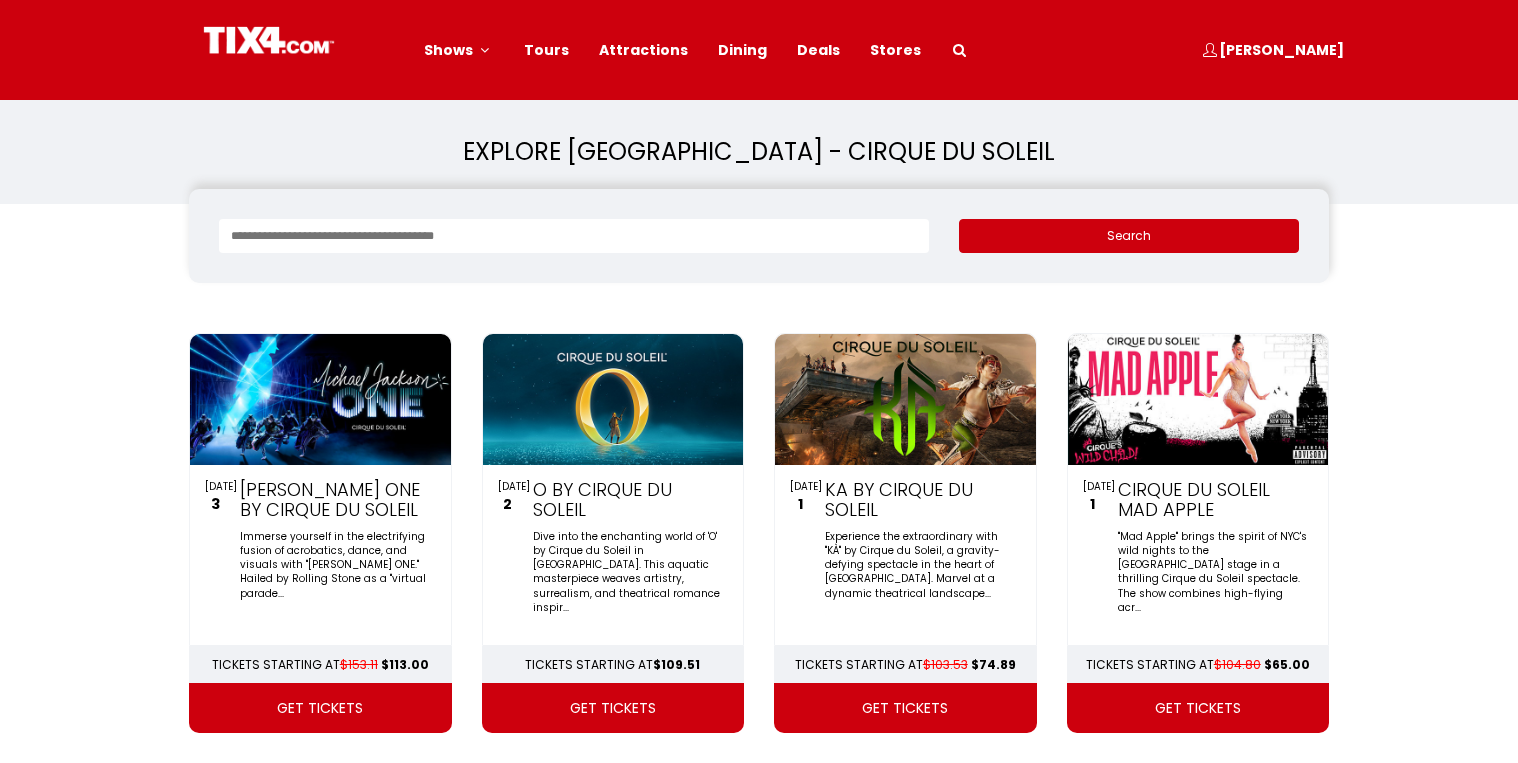 scroll, scrollTop: 0, scrollLeft: 0, axis: both 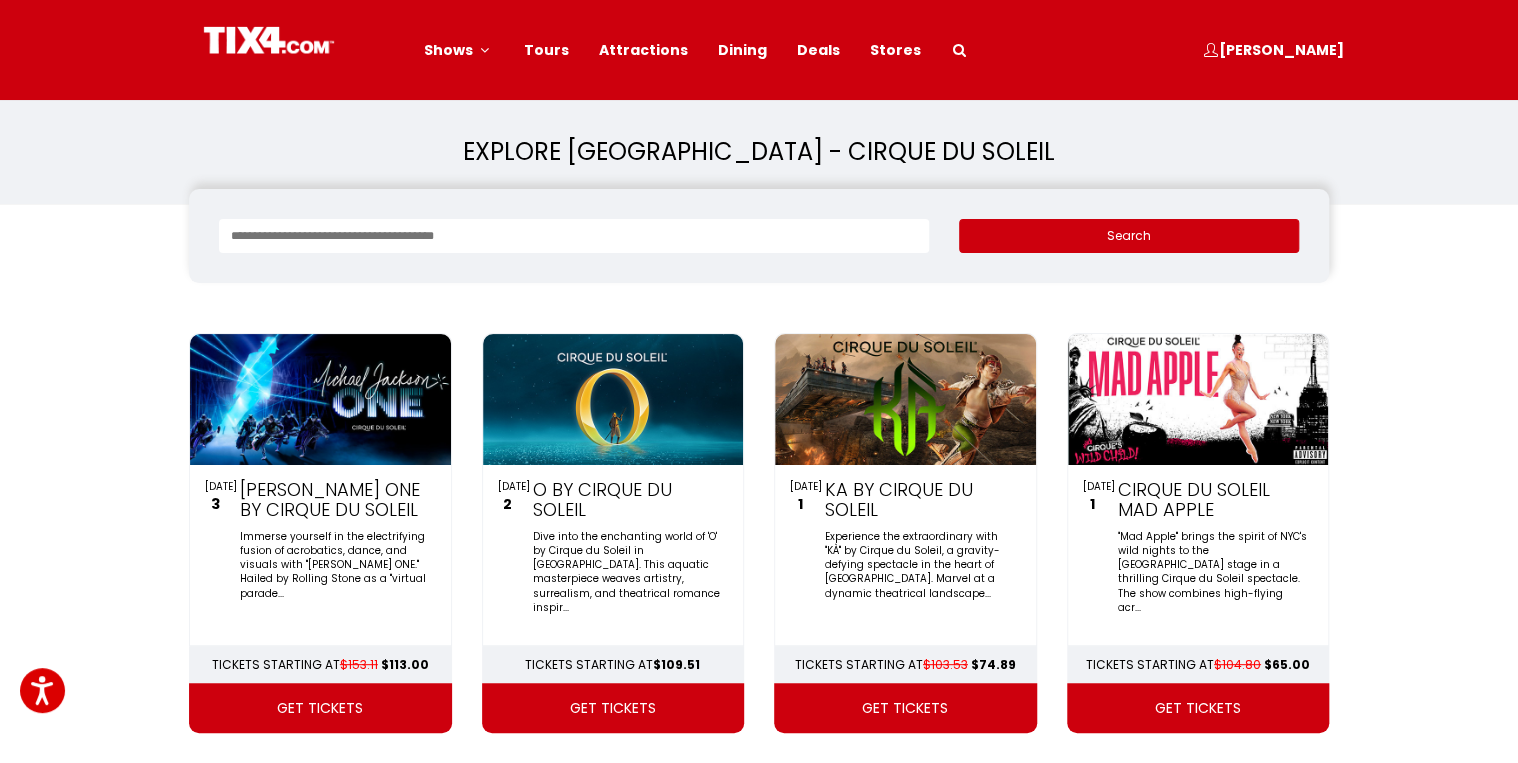 click at bounding box center [1198, 399] 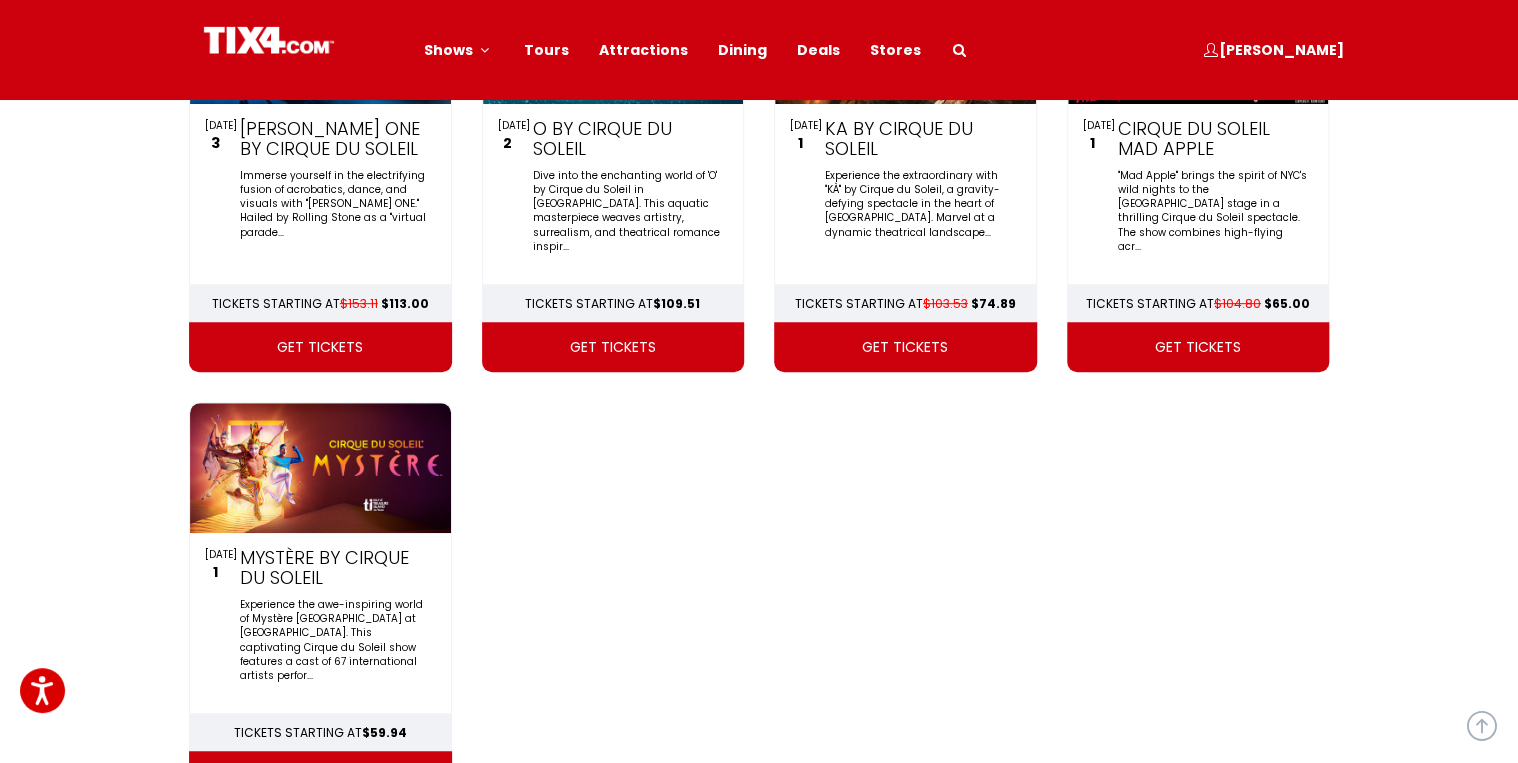 scroll, scrollTop: 283, scrollLeft: 0, axis: vertical 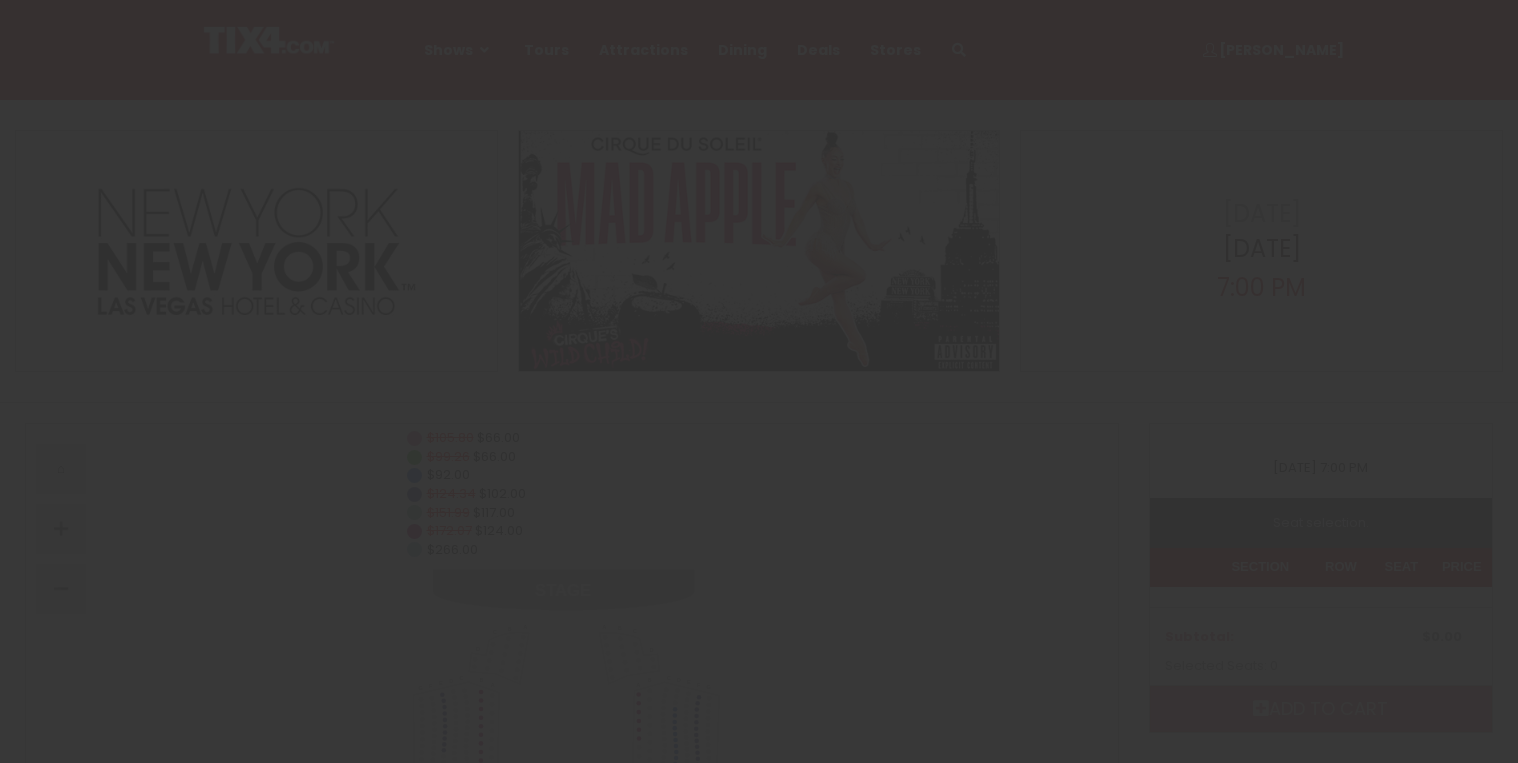 select 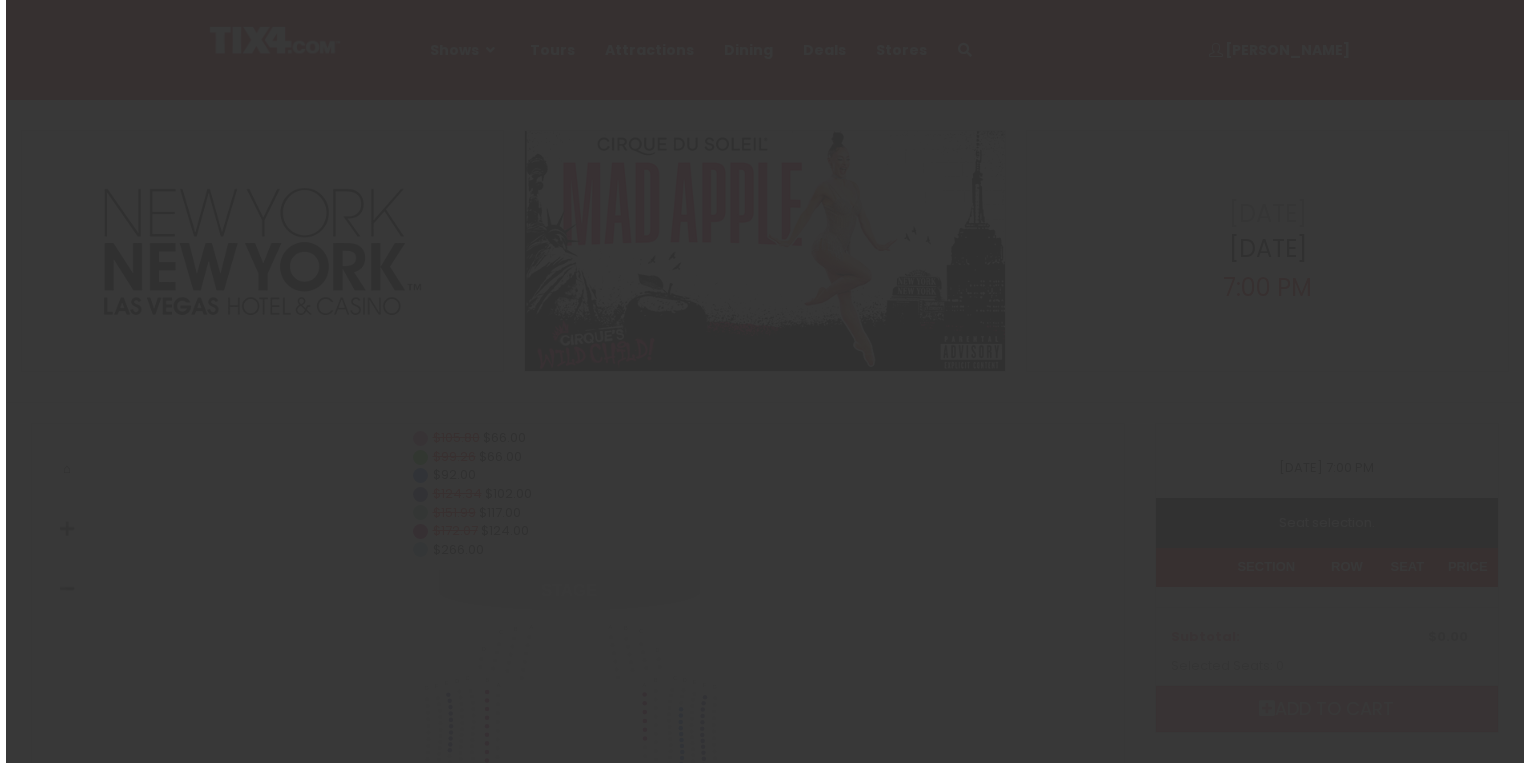 scroll, scrollTop: 0, scrollLeft: 0, axis: both 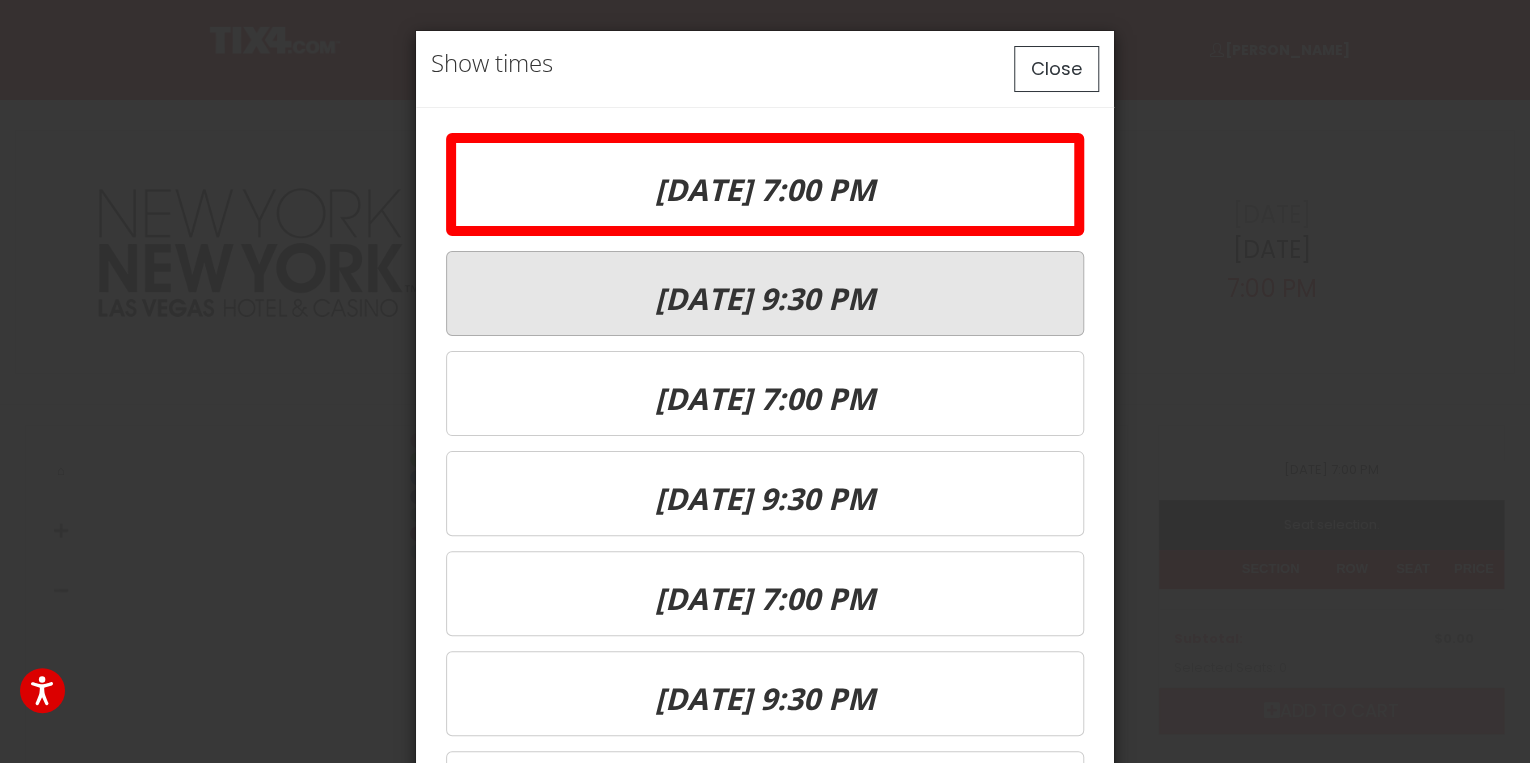 click on "[DATE] 9:30 PM" at bounding box center (765, 298) 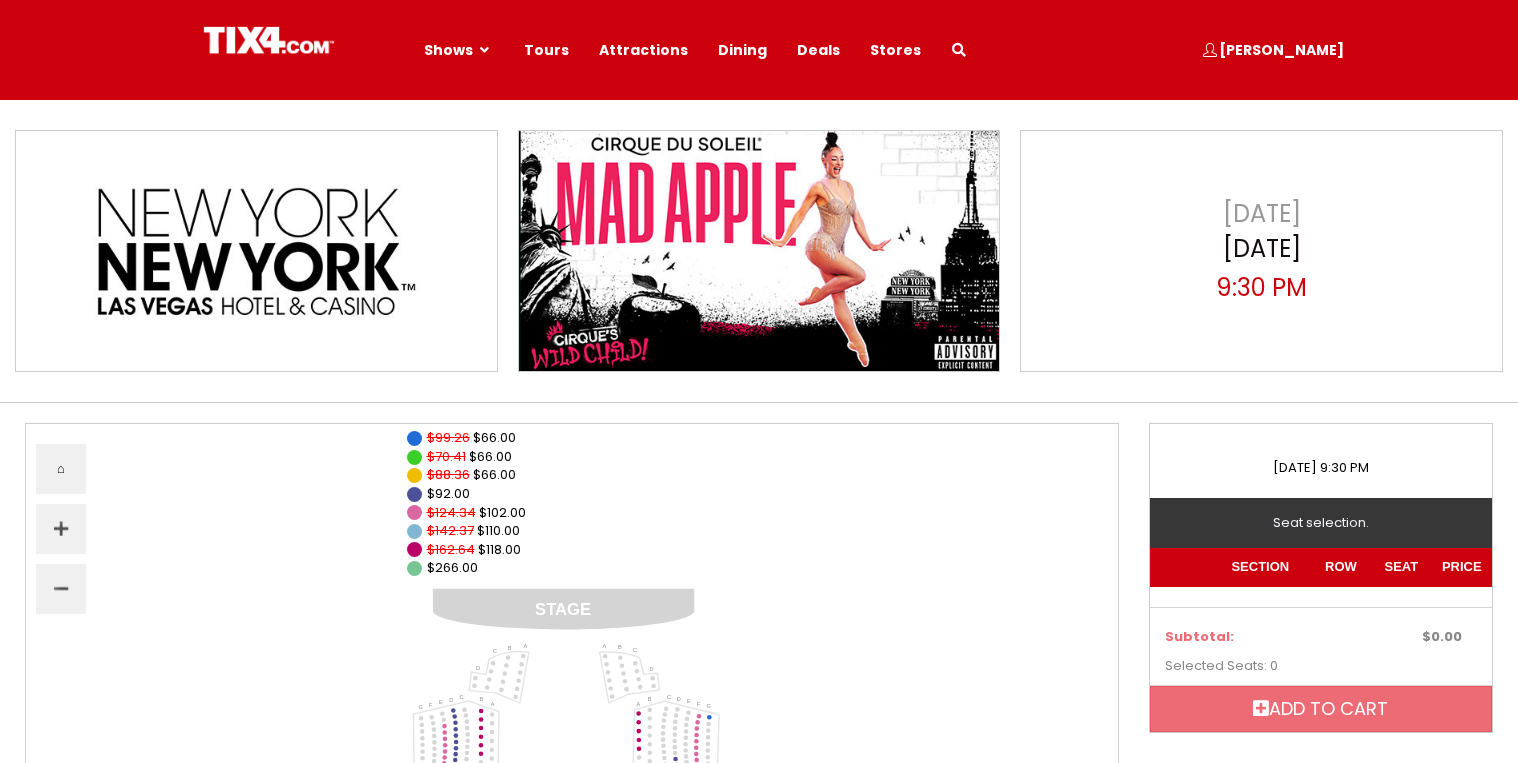select 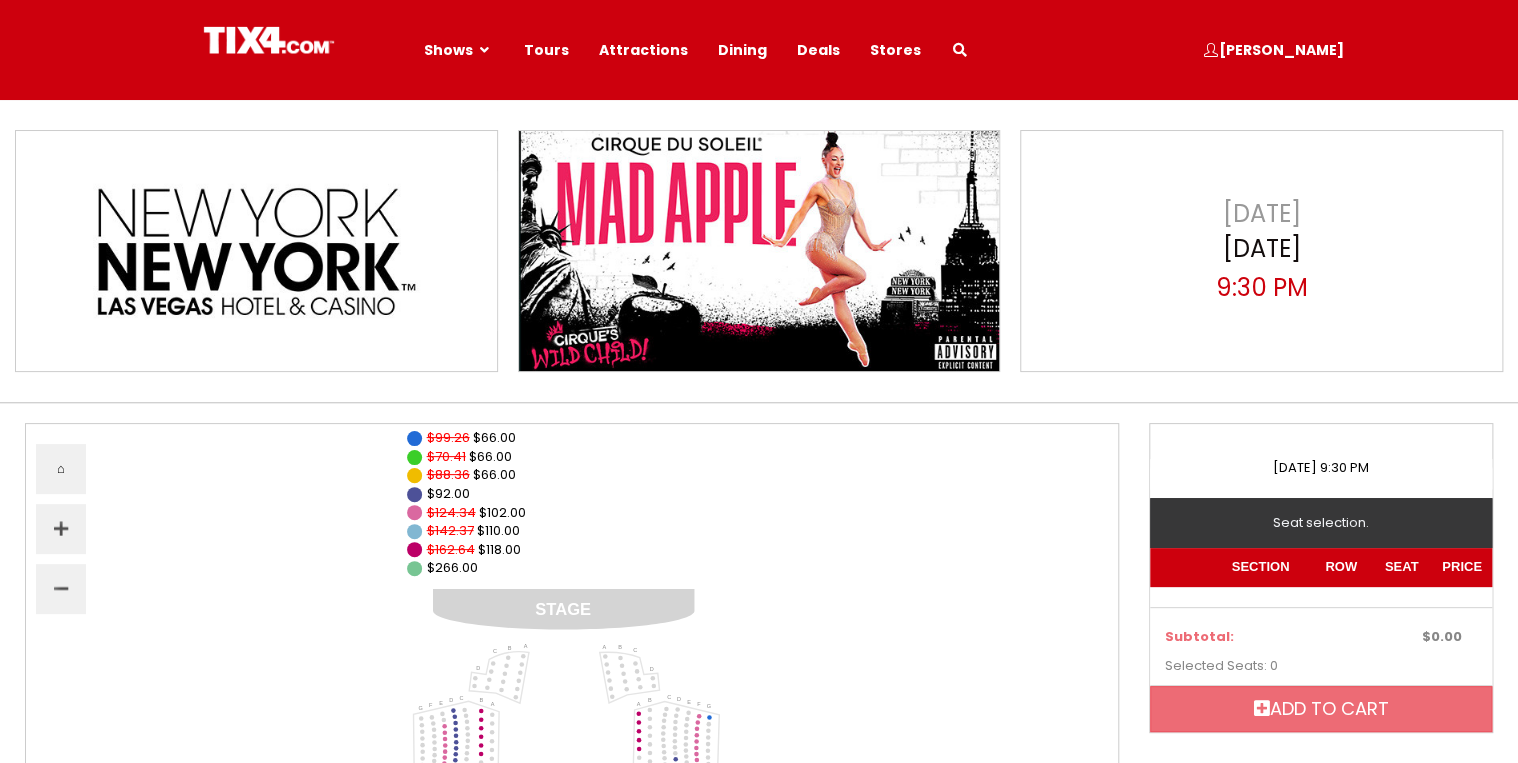scroll, scrollTop: 0, scrollLeft: 0, axis: both 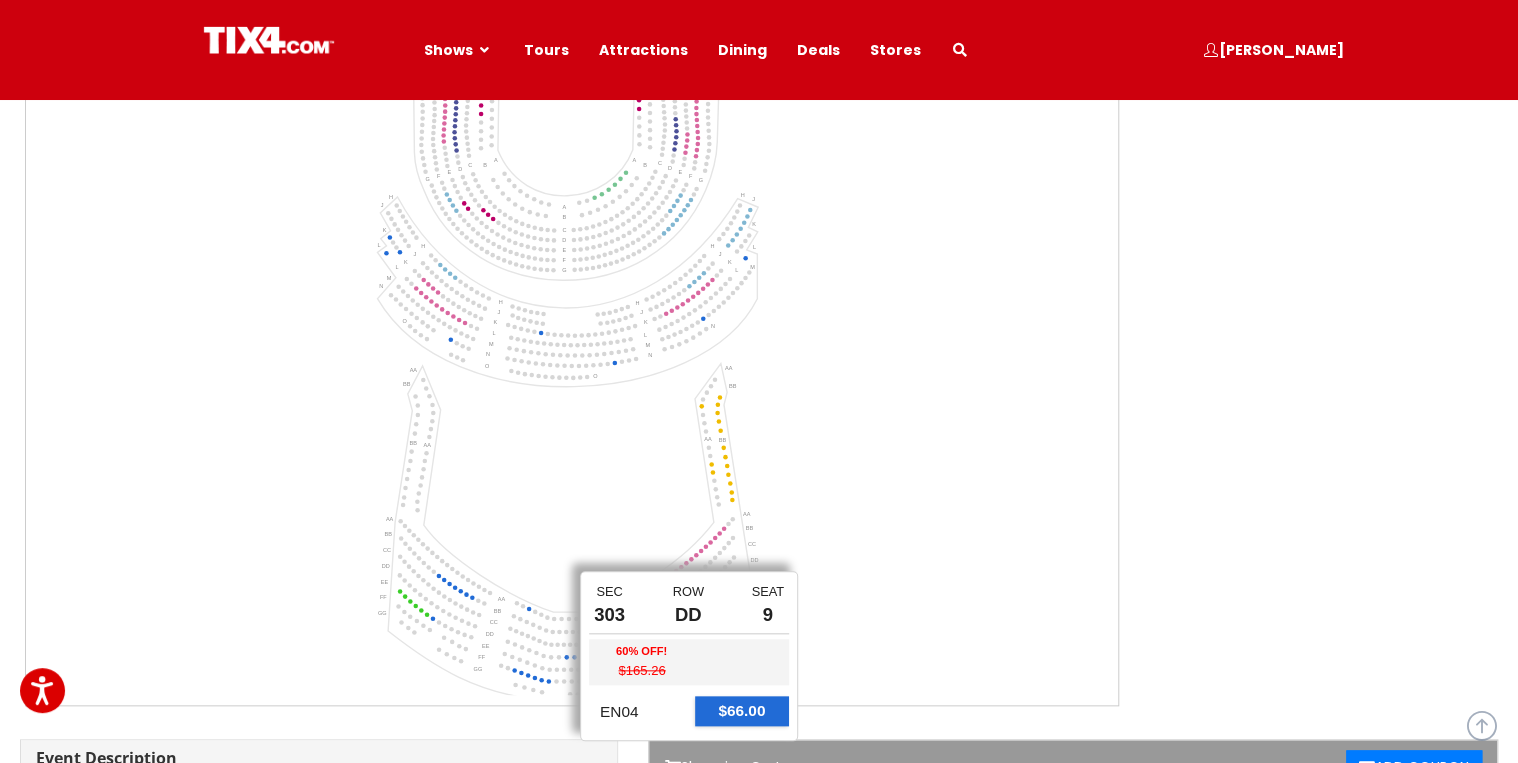 click 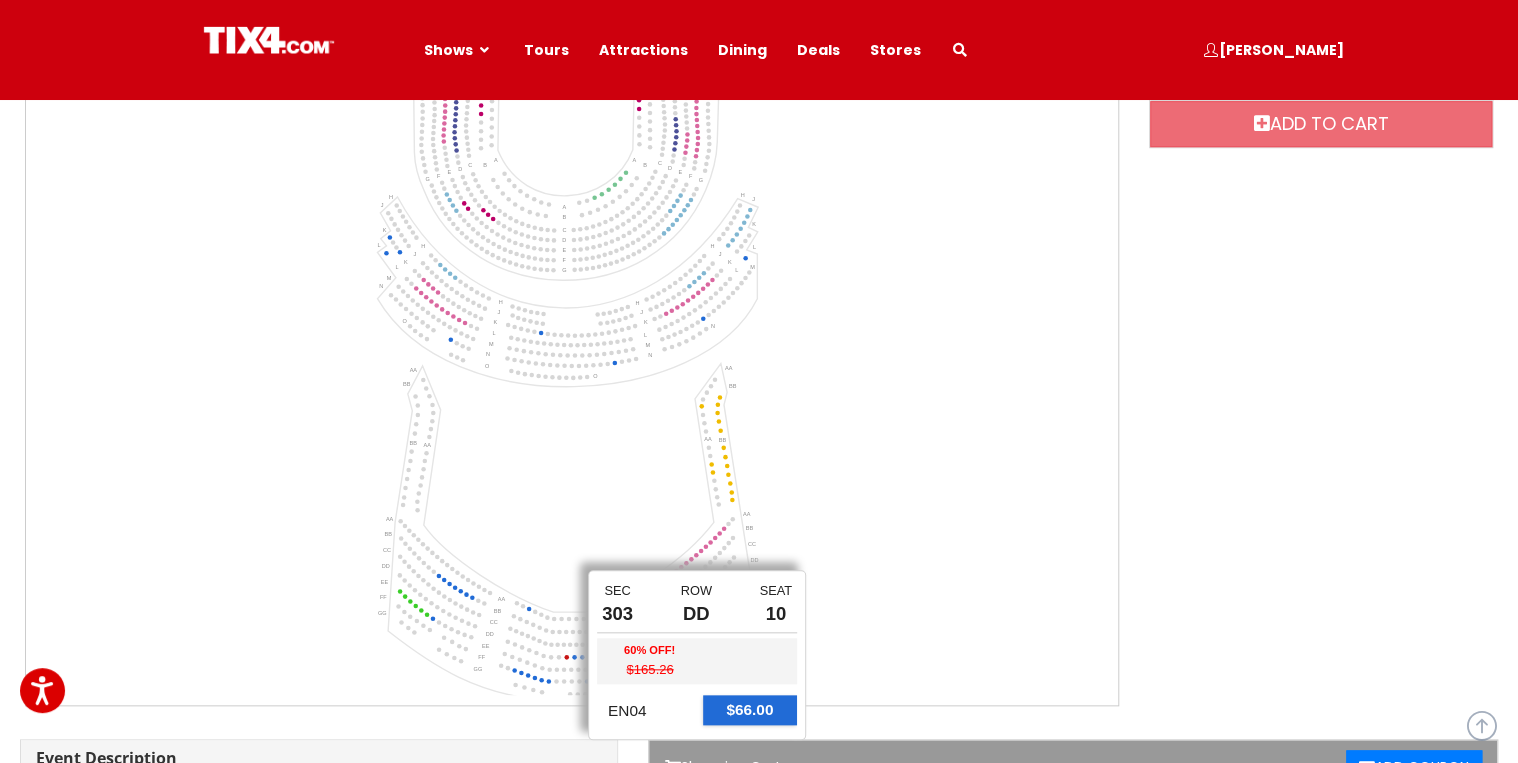 click 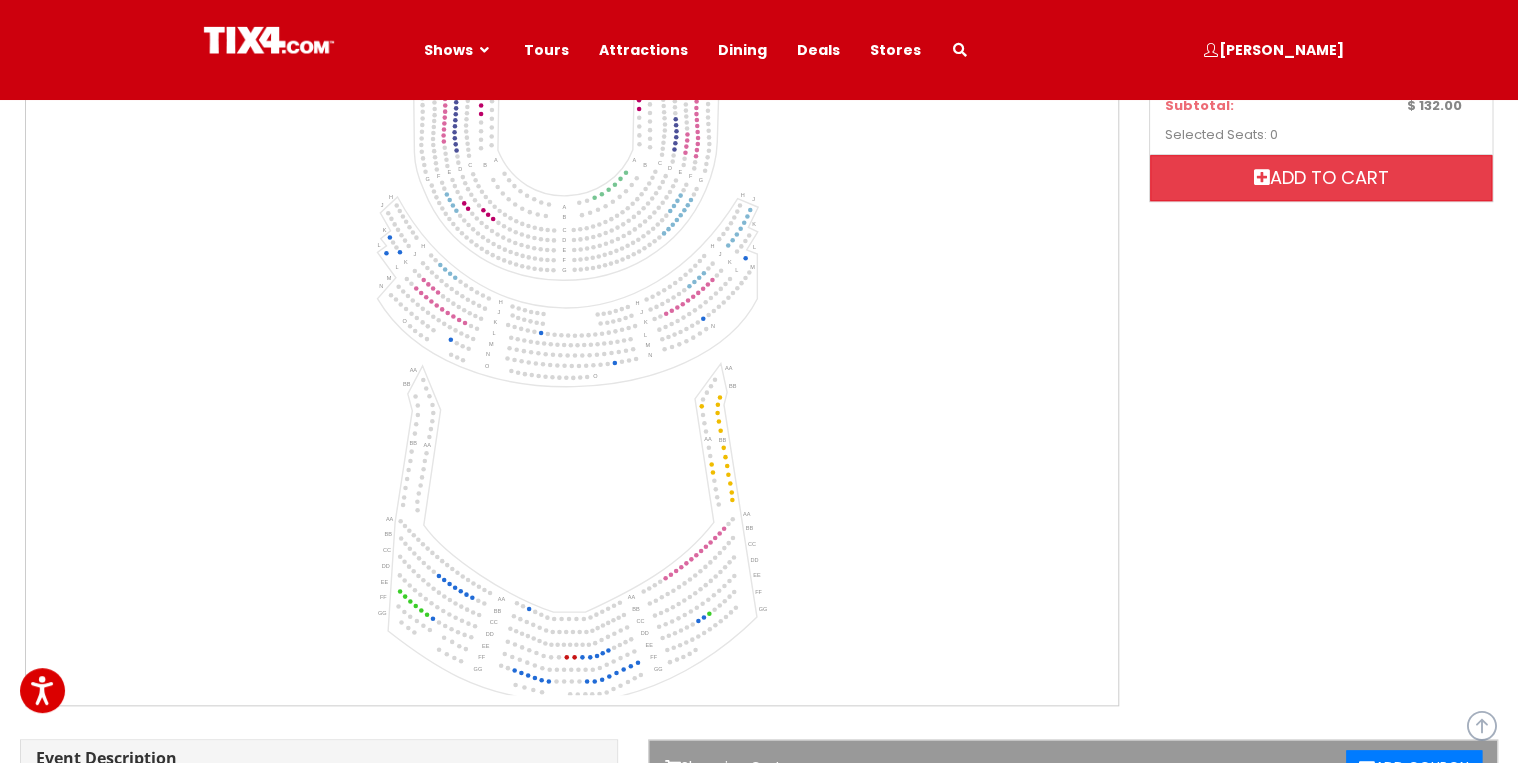 click on "Add to cart" at bounding box center (1321, 178) 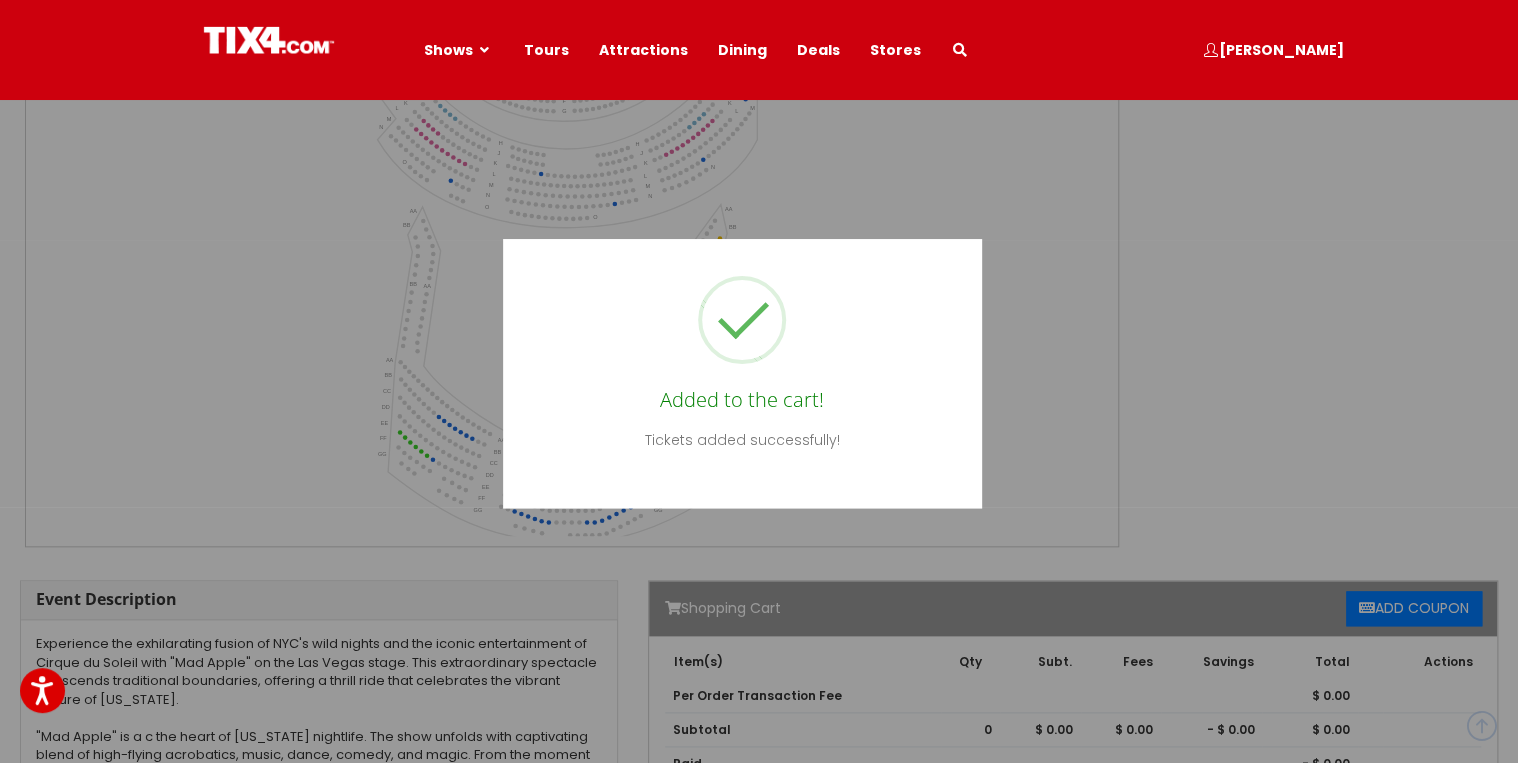 scroll, scrollTop: 800, scrollLeft: 0, axis: vertical 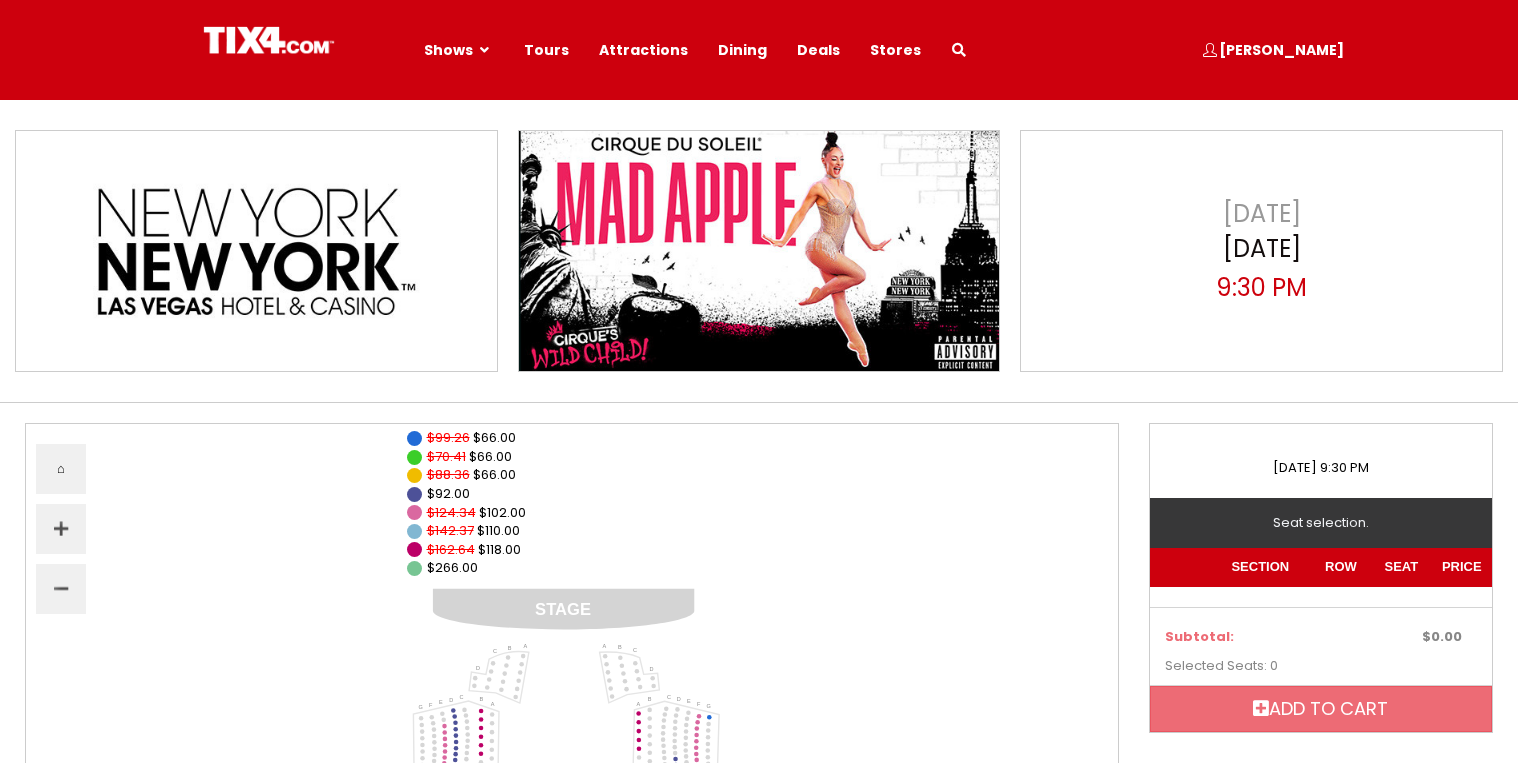 select 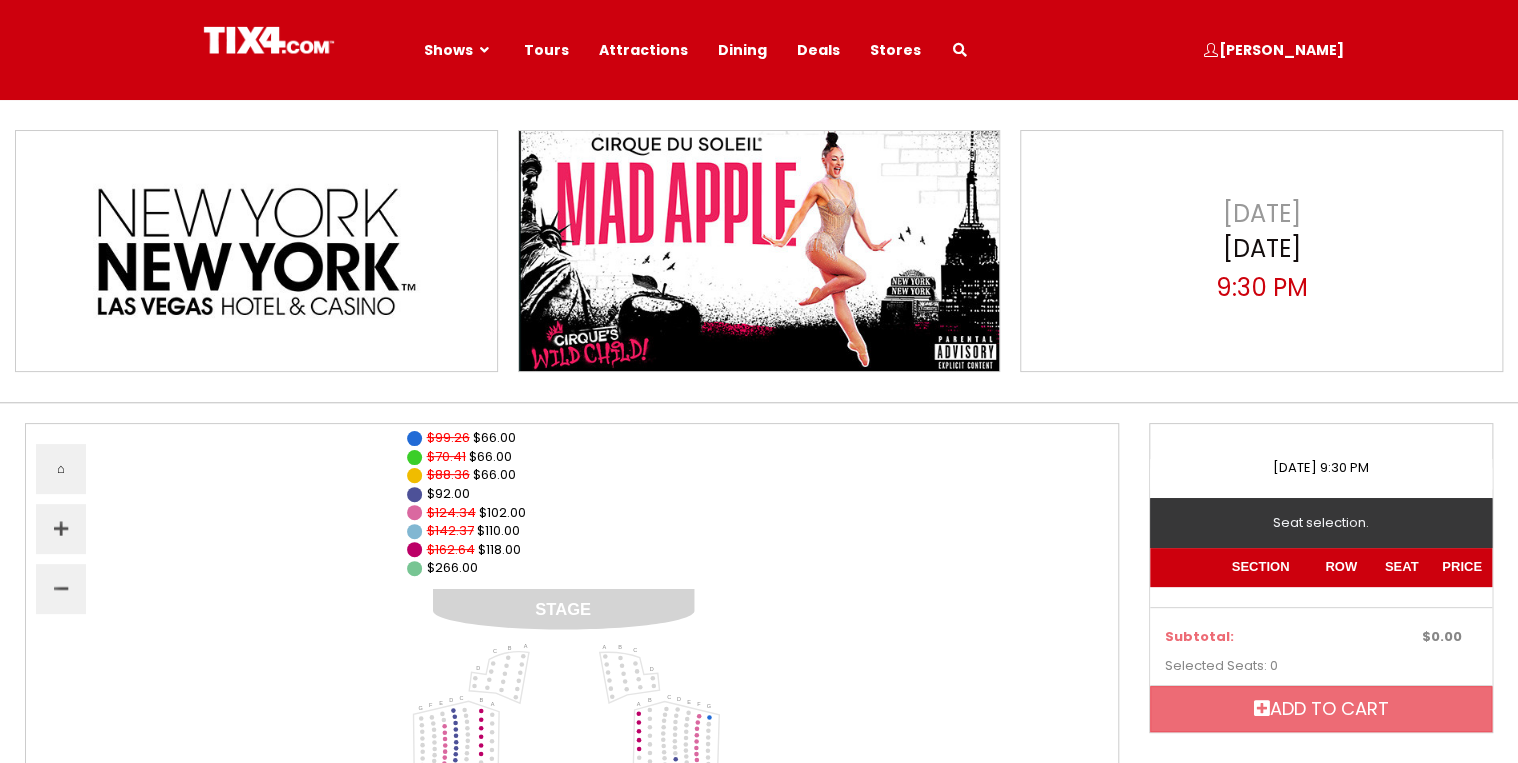 scroll, scrollTop: 0, scrollLeft: 0, axis: both 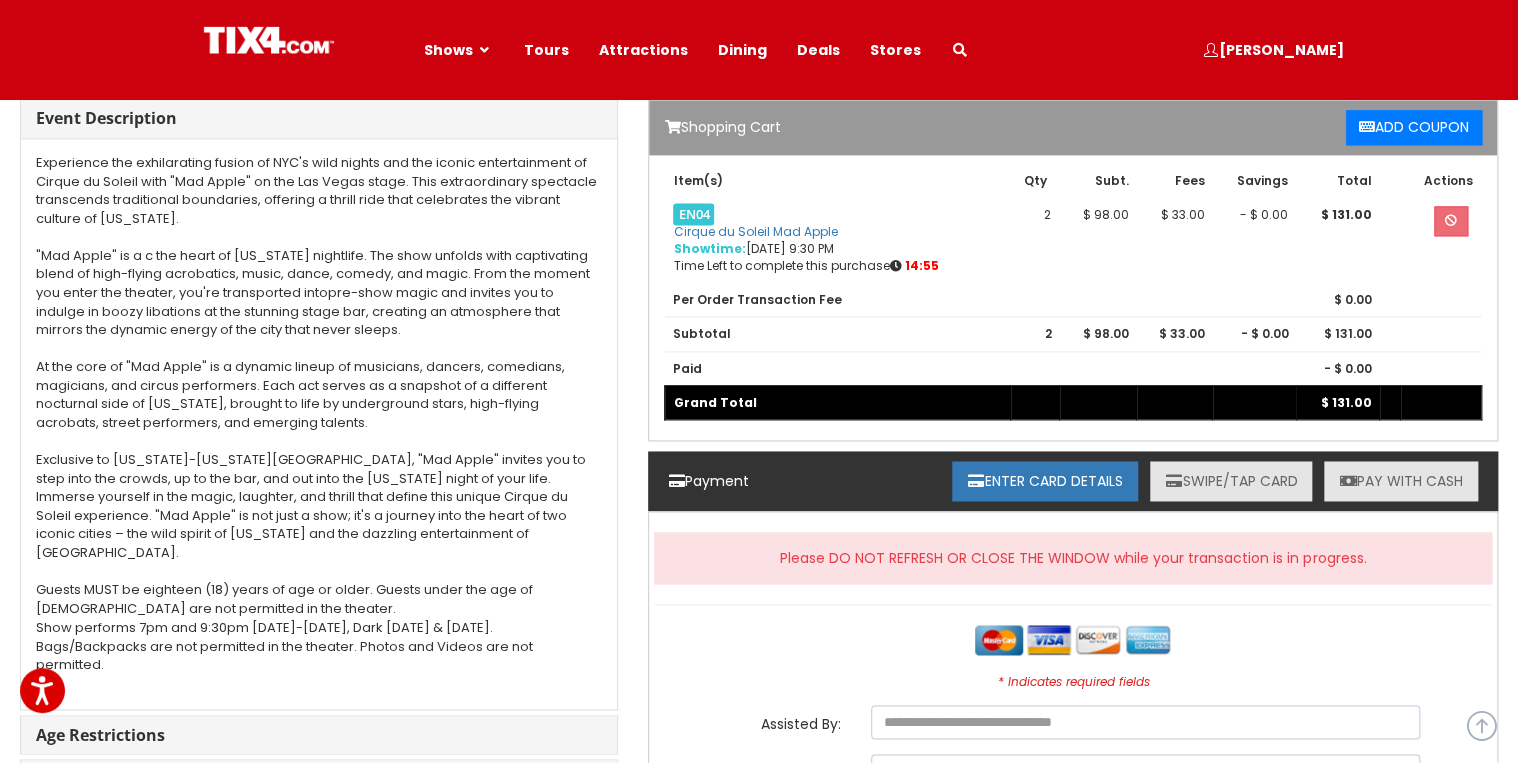 click on "SWIPE/TAP CARD" at bounding box center [1231, 481] 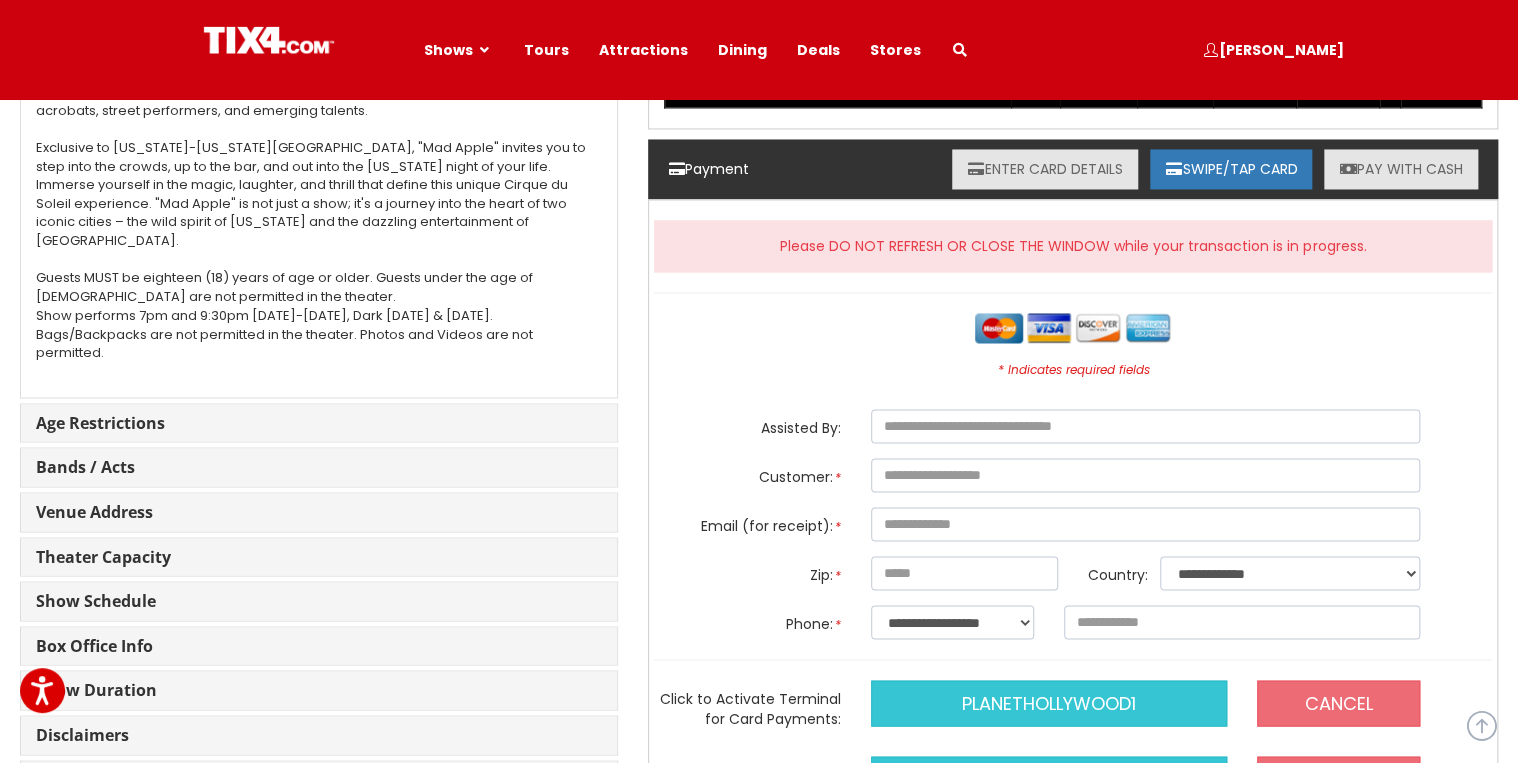 scroll, scrollTop: 1600, scrollLeft: 0, axis: vertical 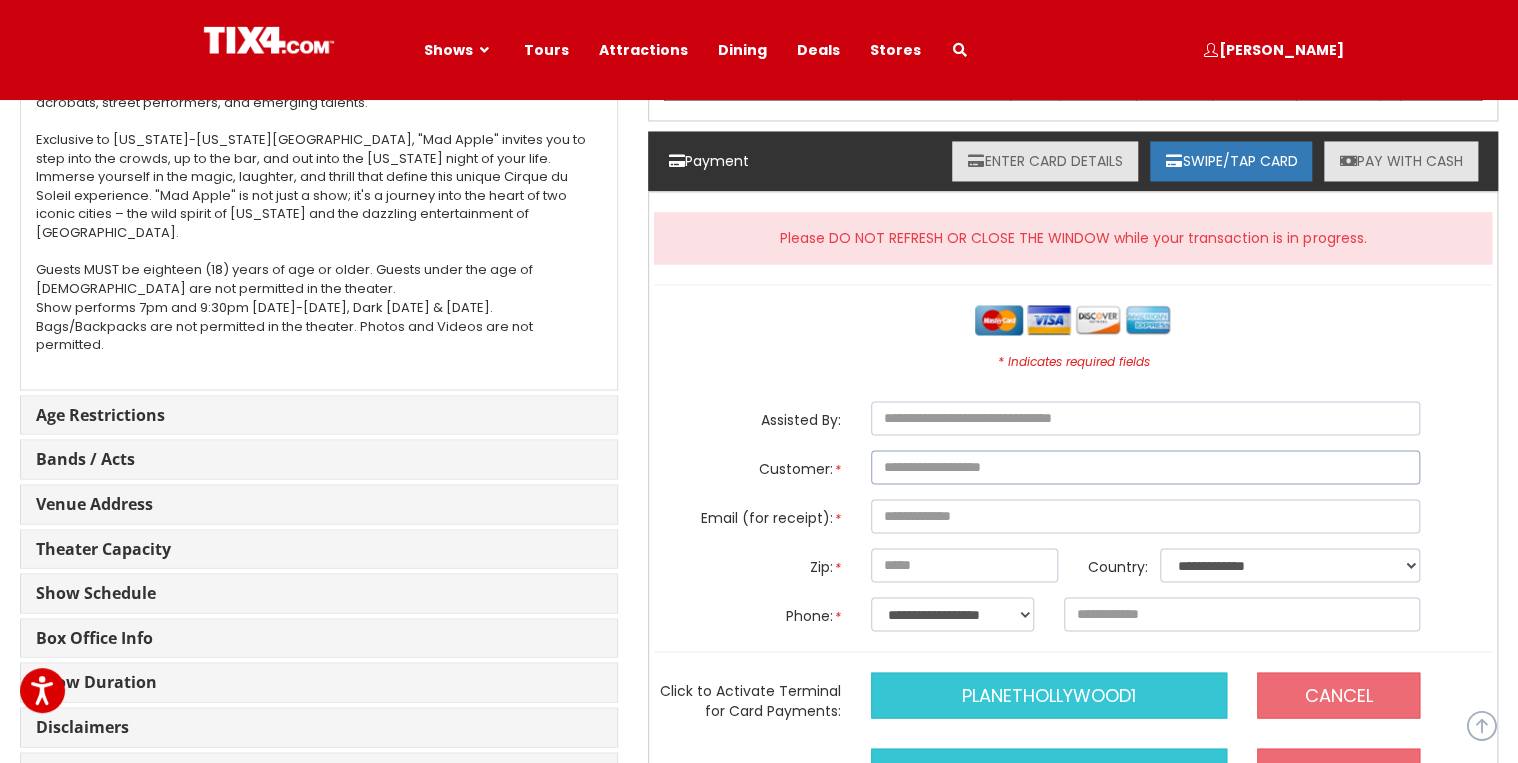 click at bounding box center [1145, 467] 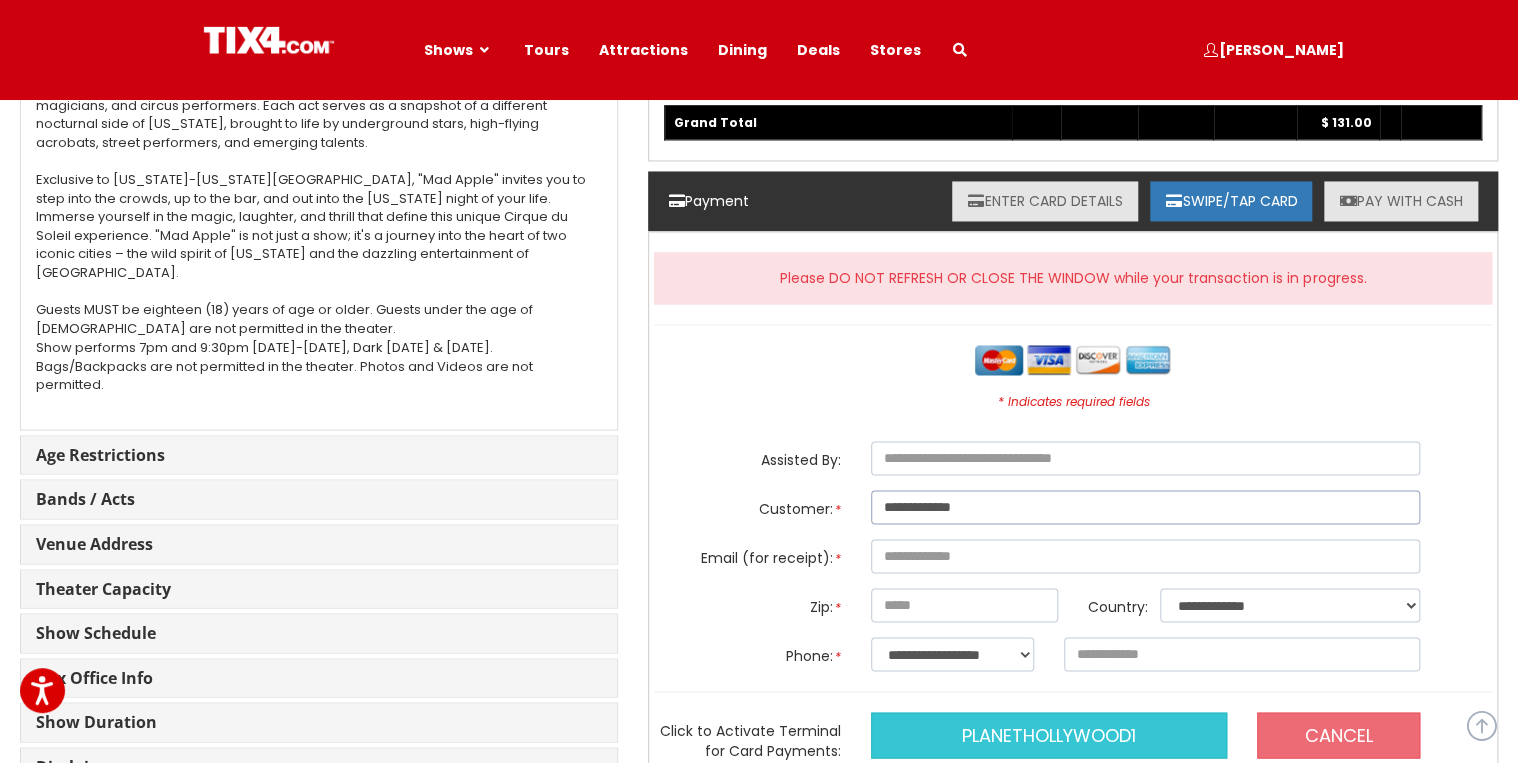 scroll, scrollTop: 1520, scrollLeft: 0, axis: vertical 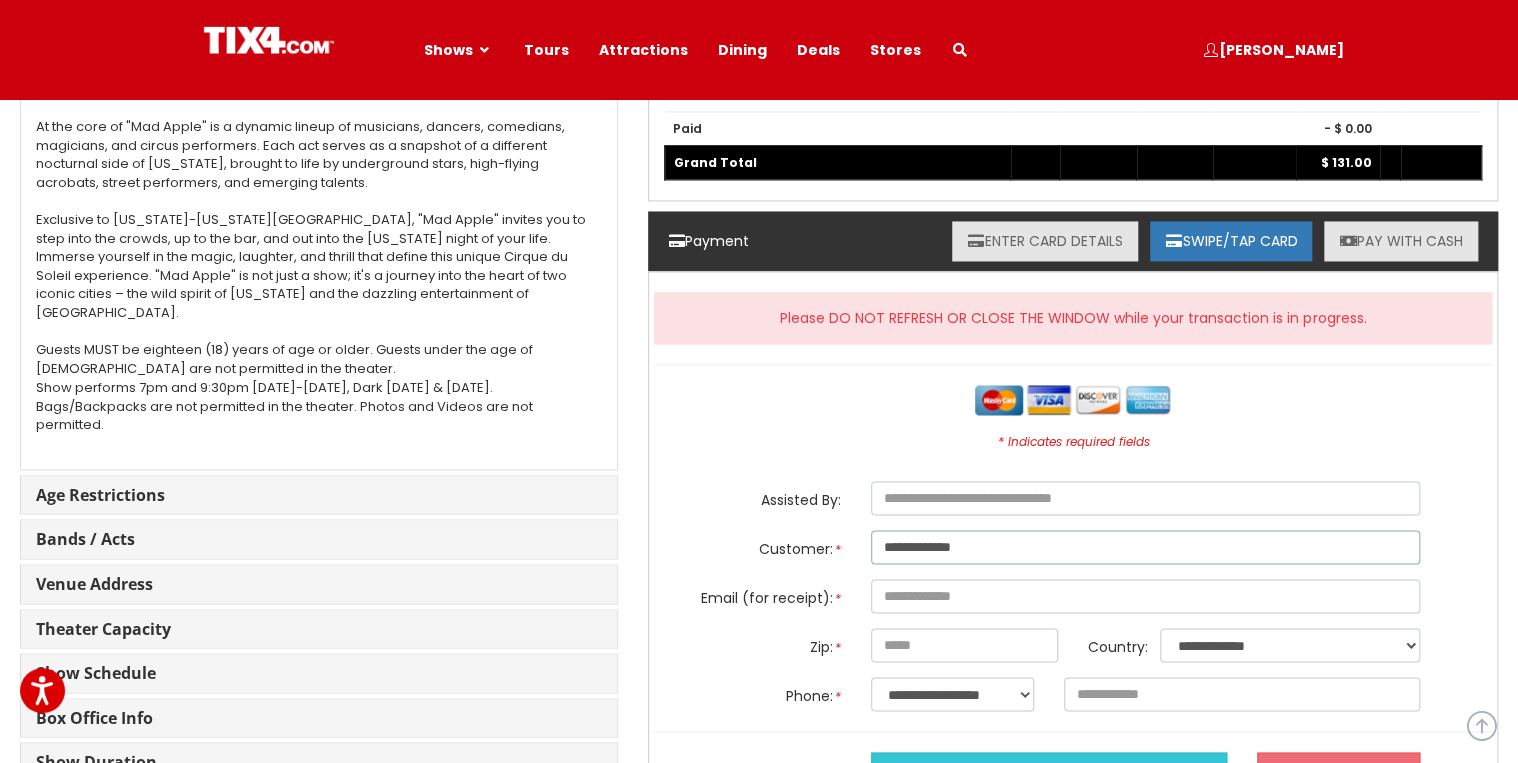 type on "**********" 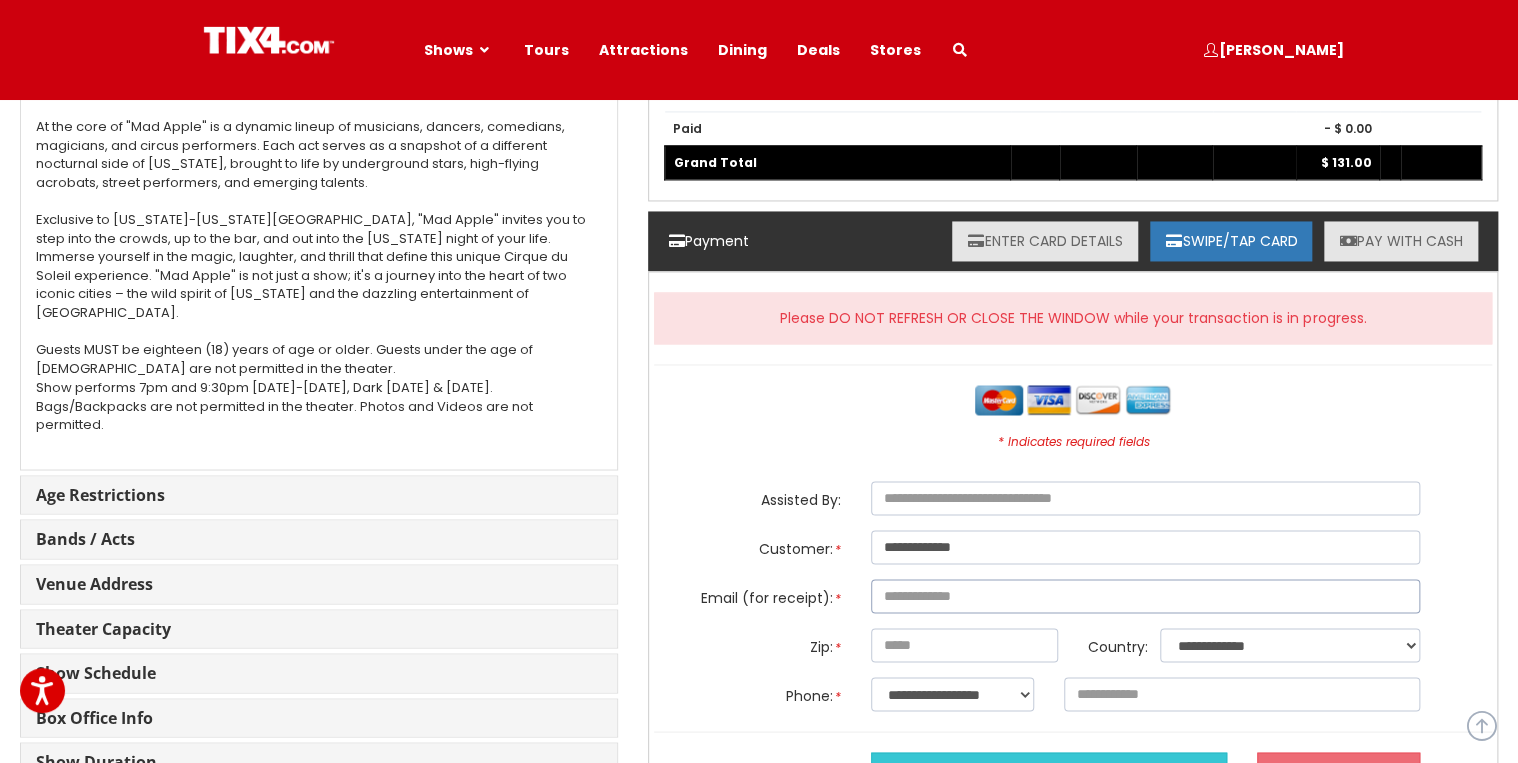 click at bounding box center [1145, 596] 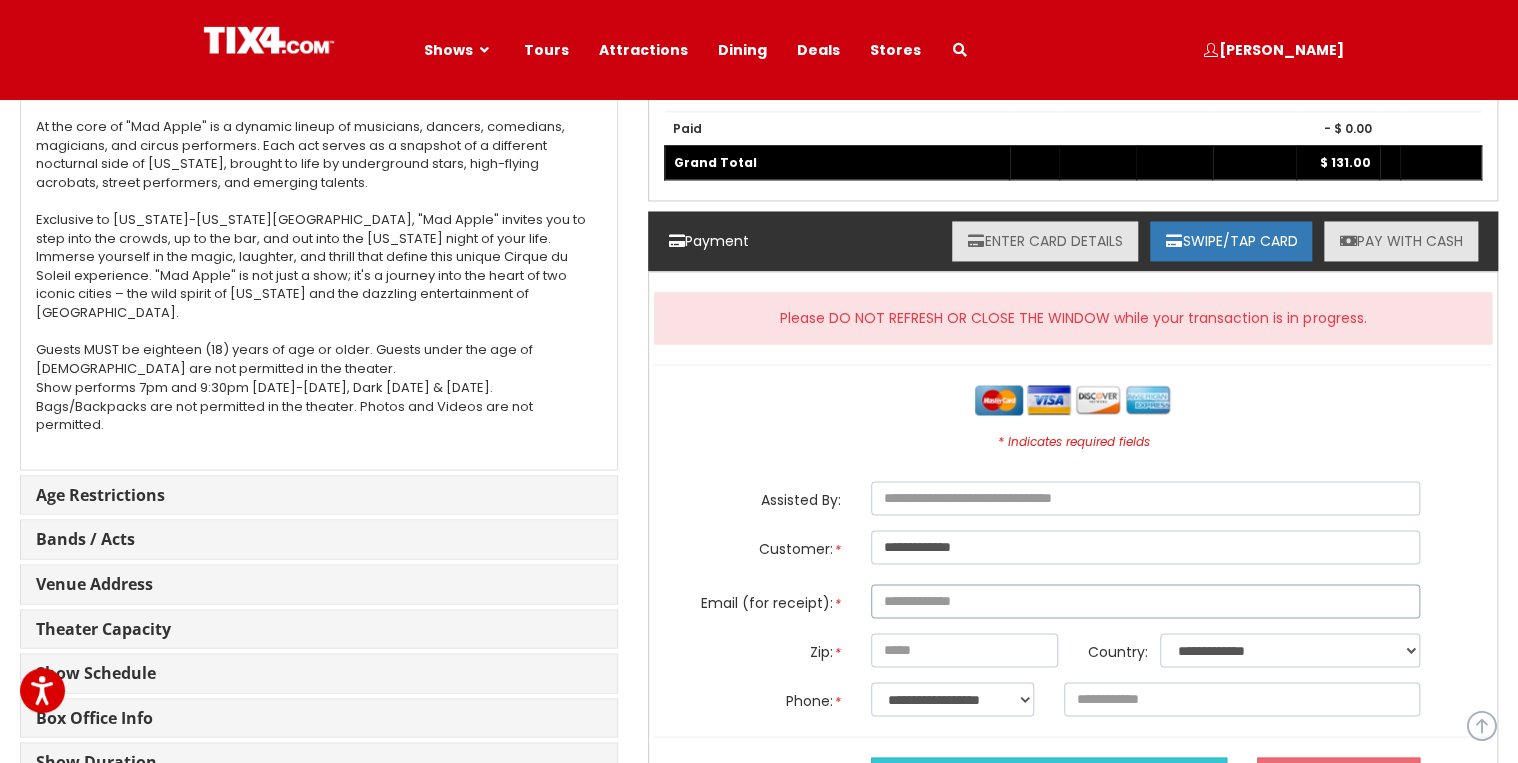 click at bounding box center (1145, 601) 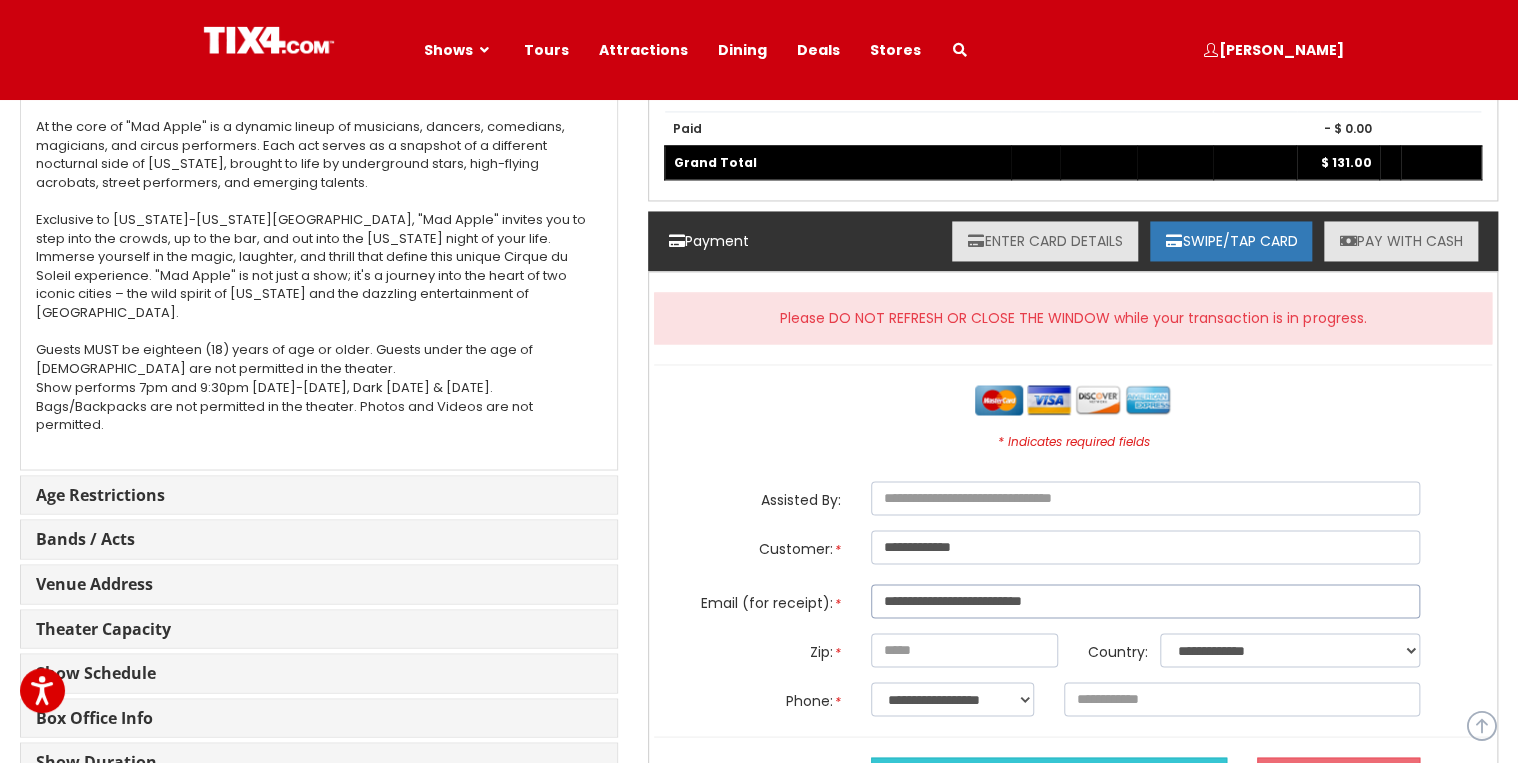 type on "**********" 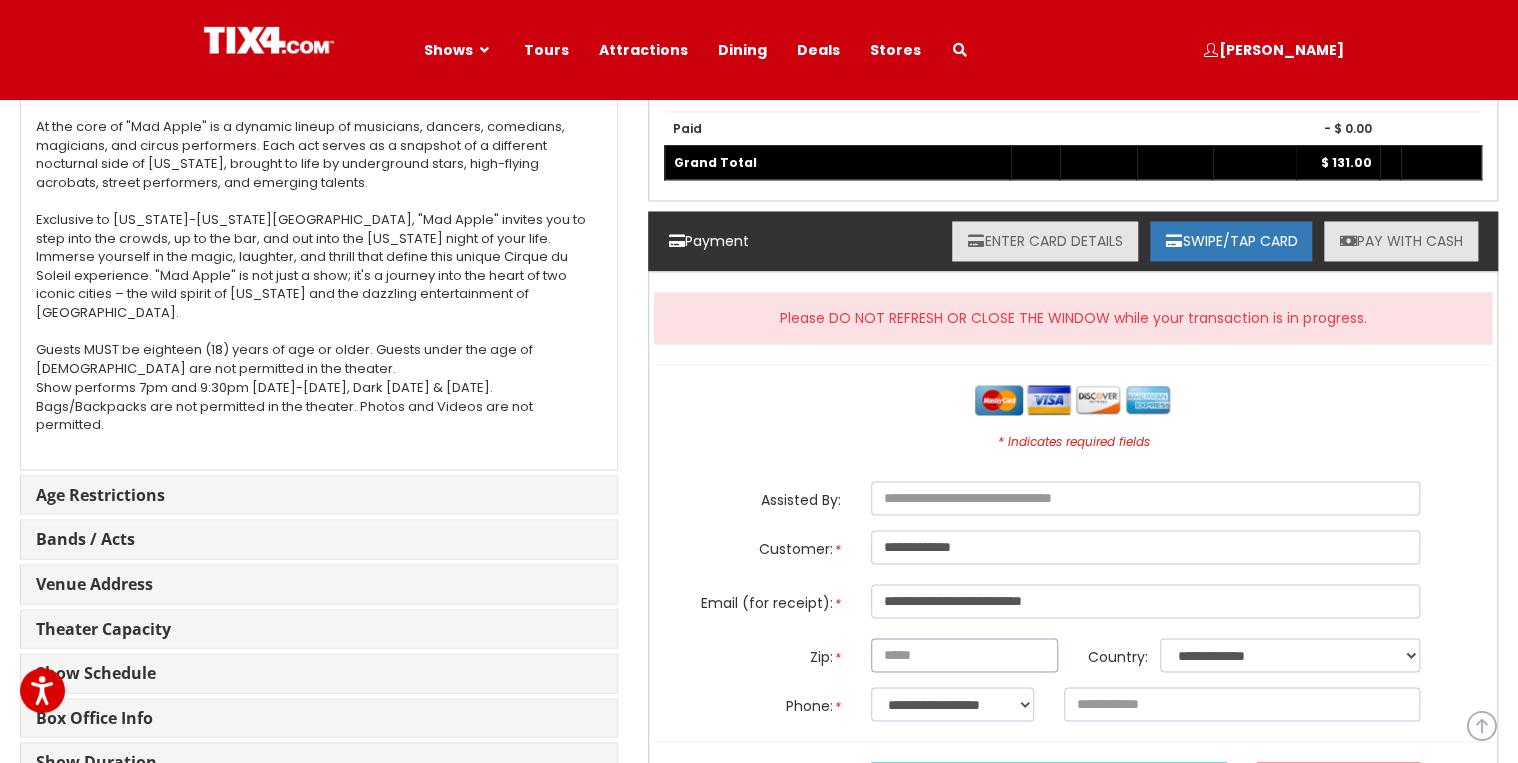 click at bounding box center [964, 655] 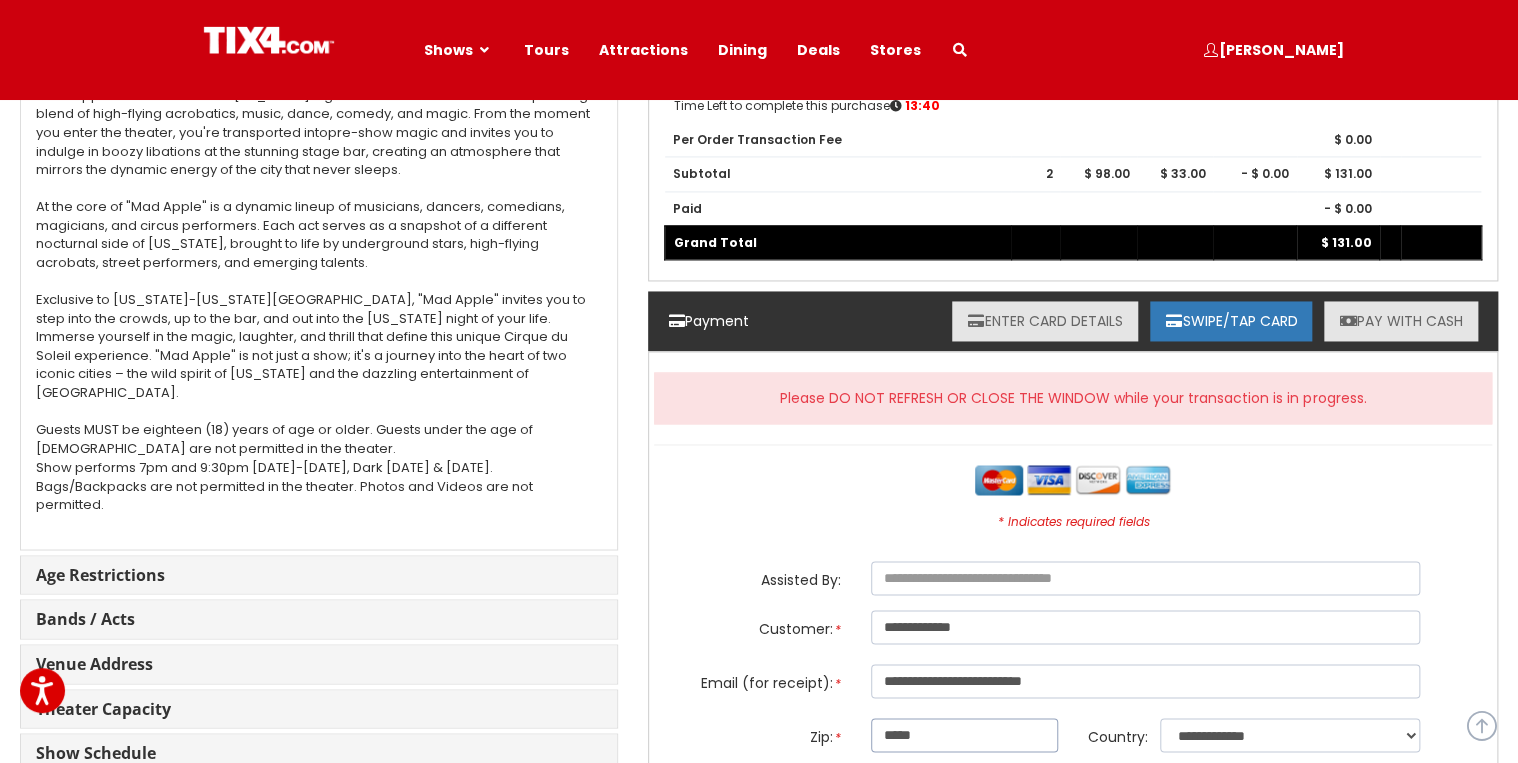 scroll, scrollTop: 1600, scrollLeft: 0, axis: vertical 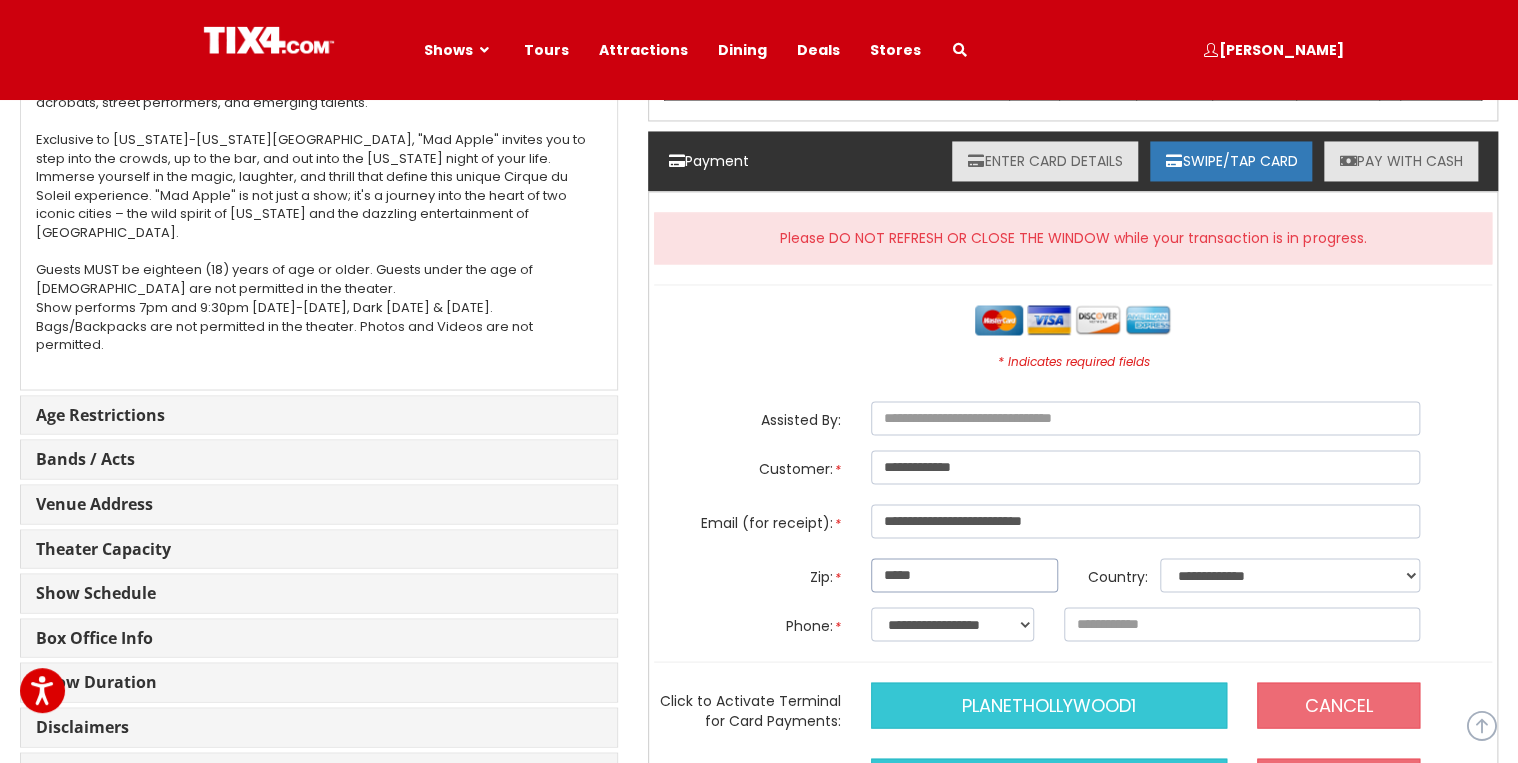 type on "*****" 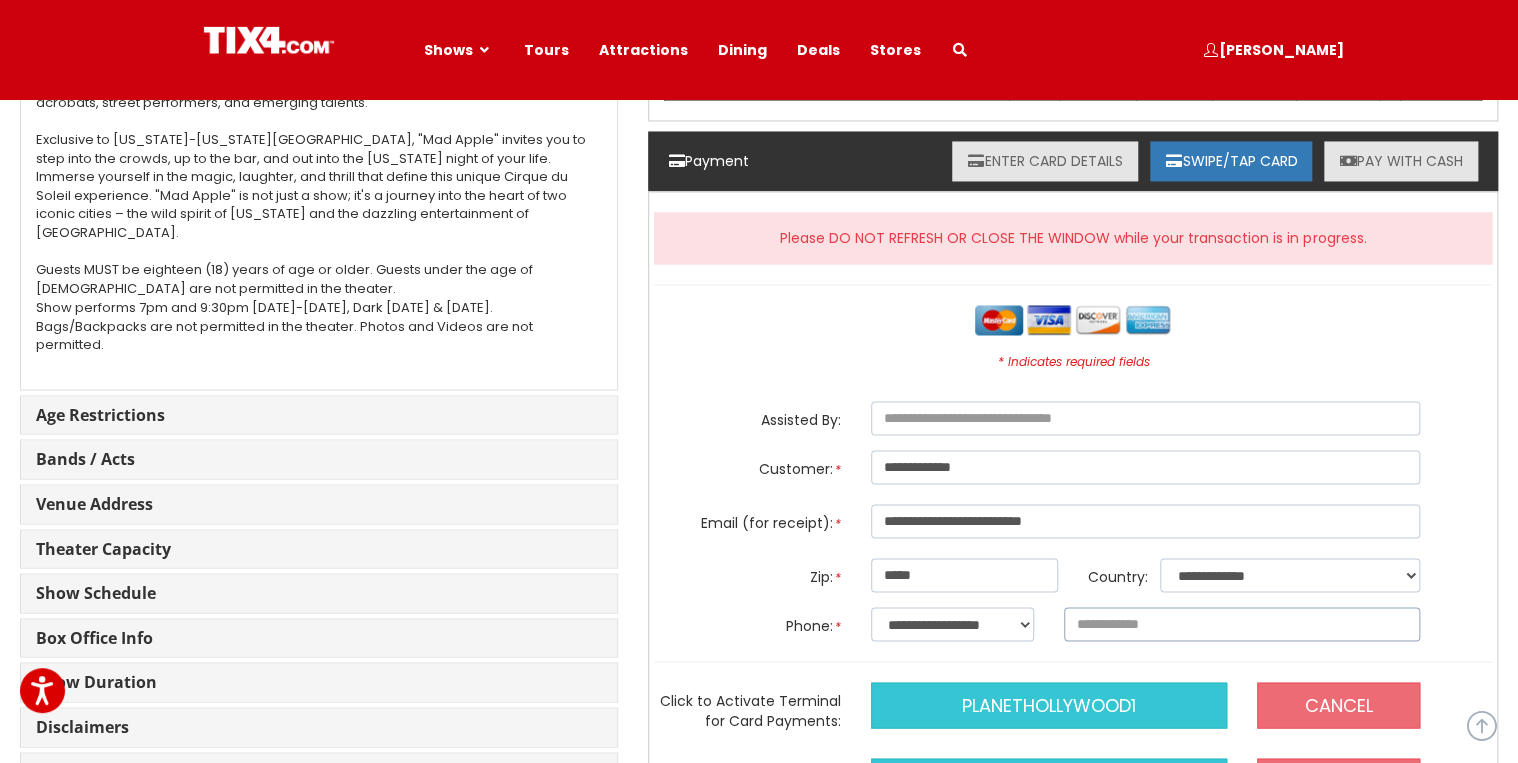 click at bounding box center [1242, 624] 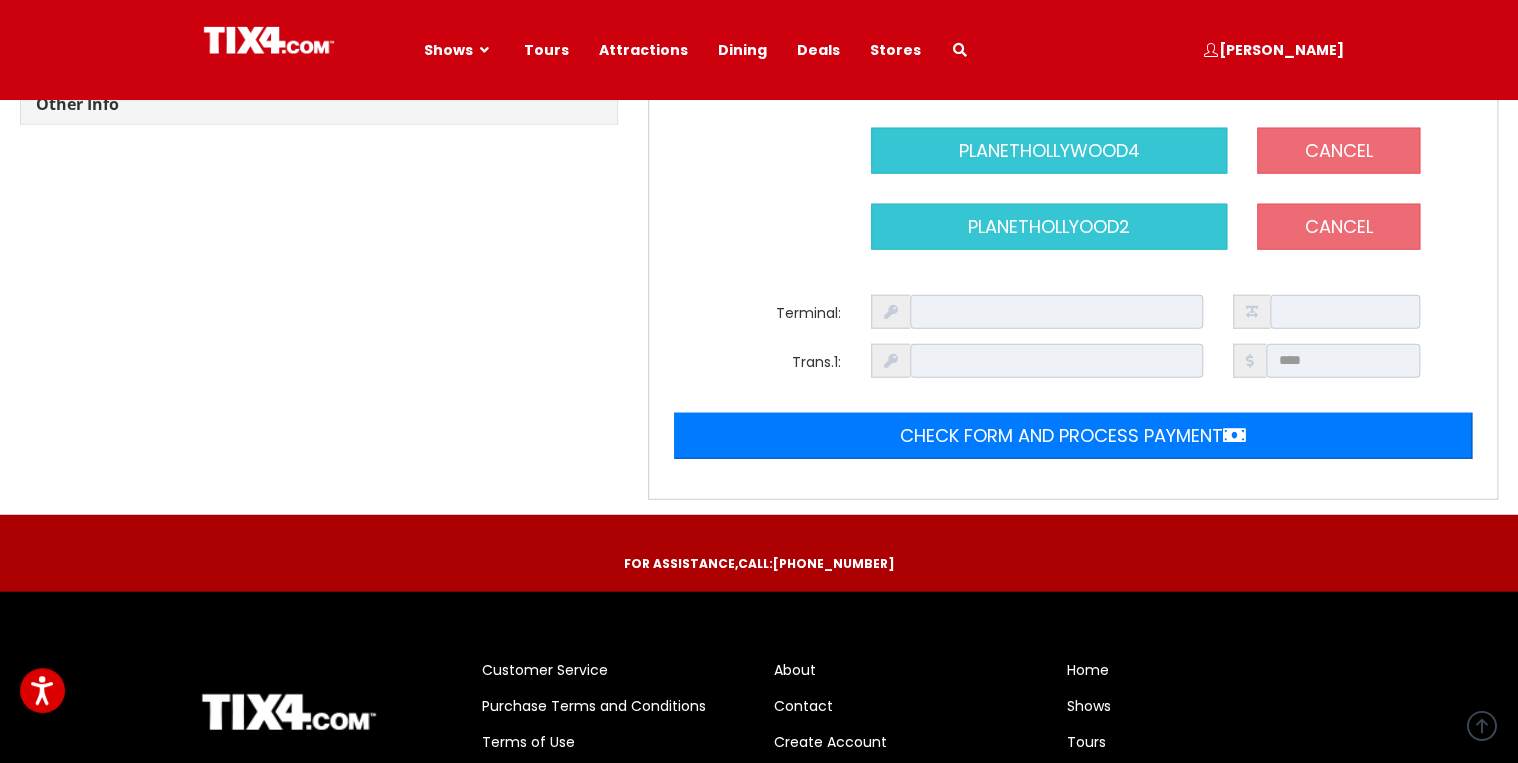 scroll, scrollTop: 2320, scrollLeft: 0, axis: vertical 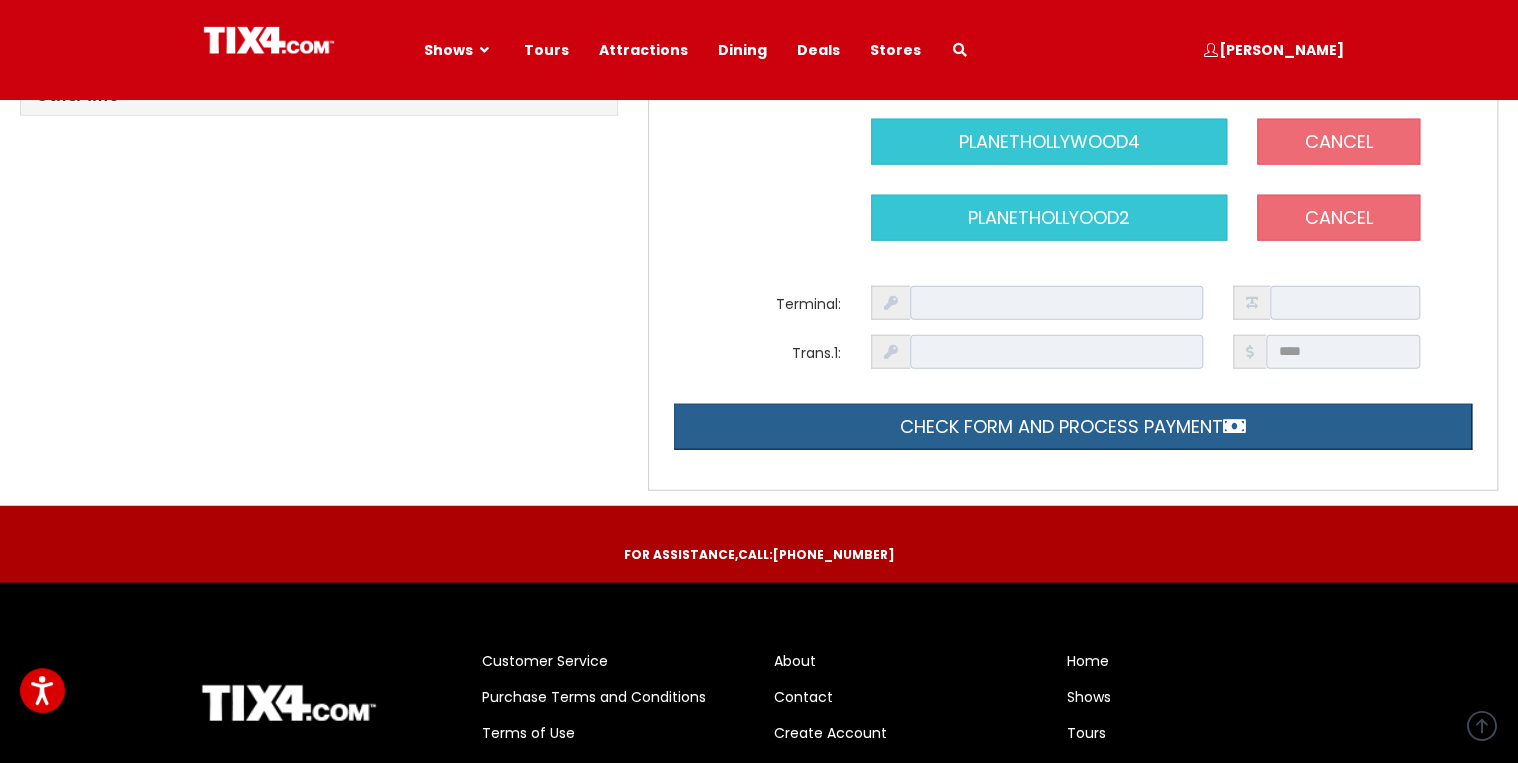 type on "**********" 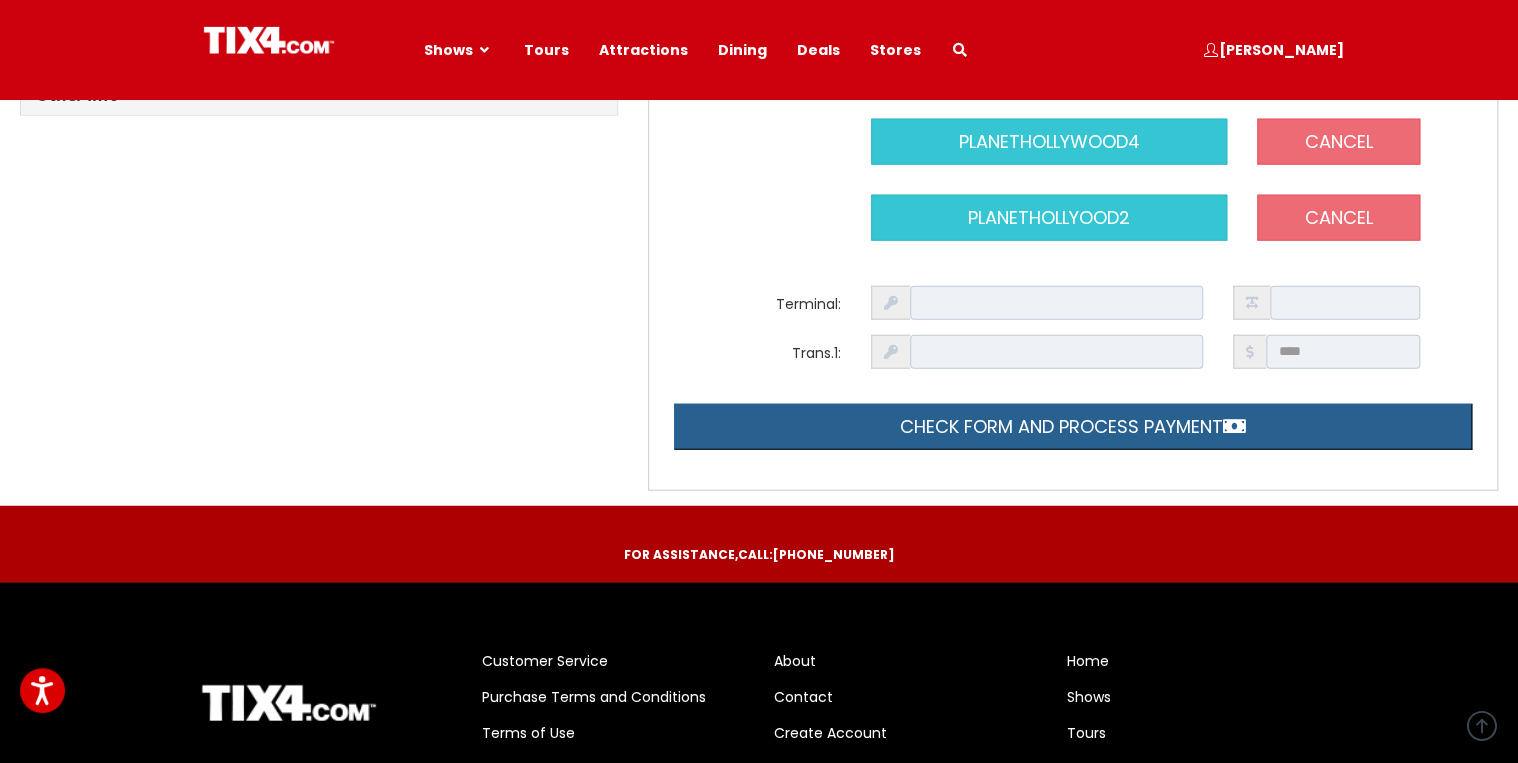 drag, startPoint x: 1156, startPoint y: 420, endPoint x: 1177, endPoint y: 417, distance: 21.213203 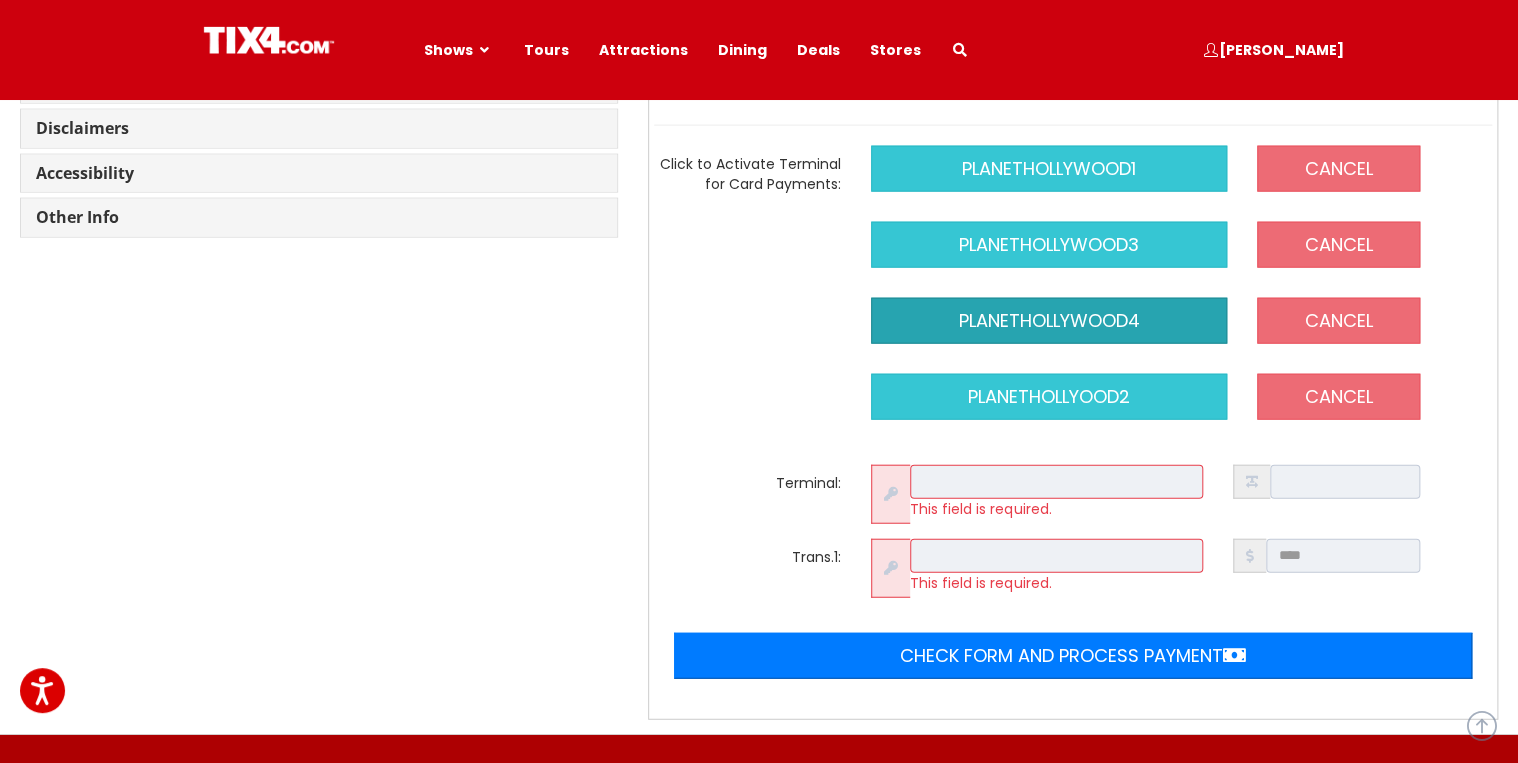 scroll, scrollTop: 2180, scrollLeft: 0, axis: vertical 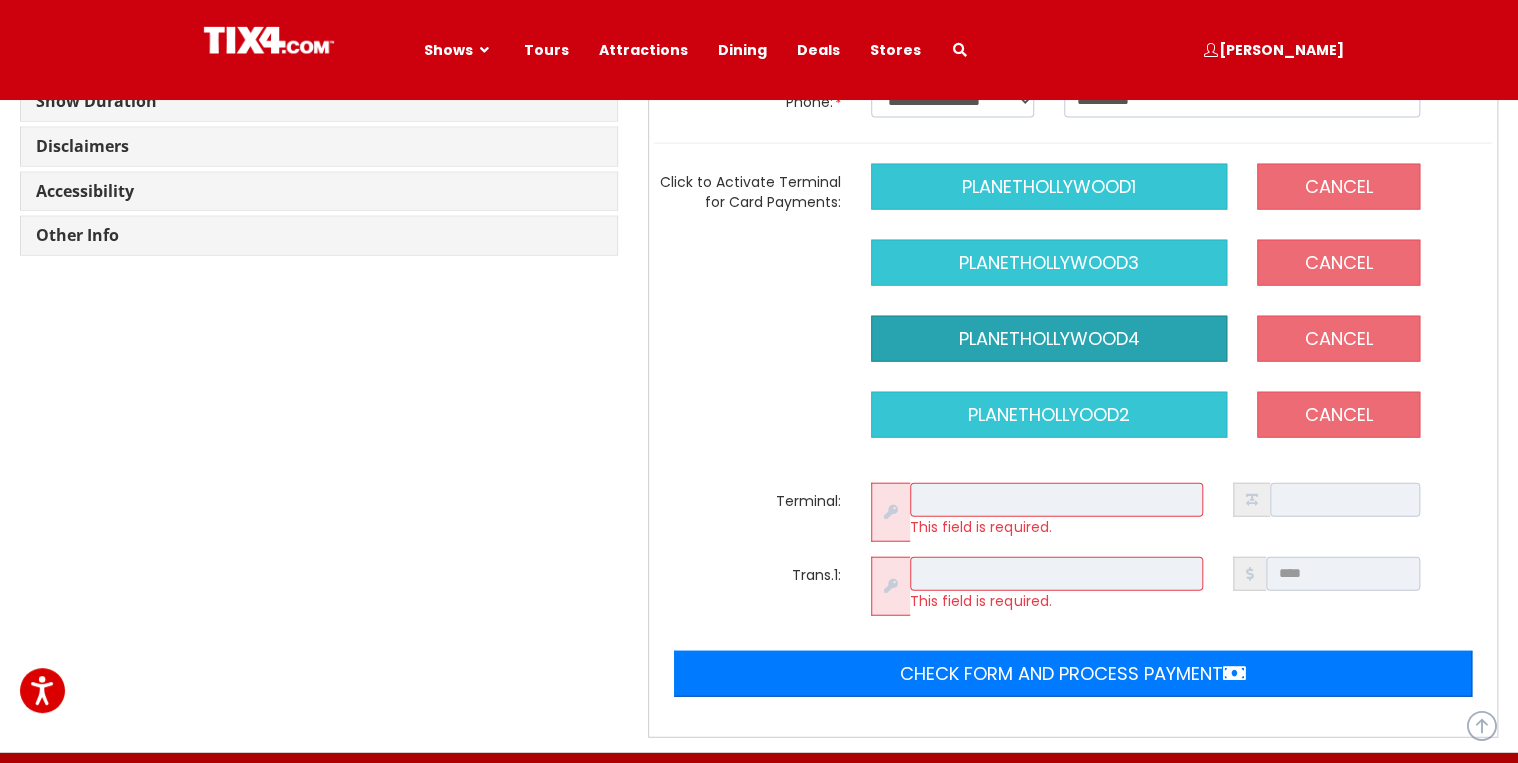 click on "planethollywood4" at bounding box center [1049, 339] 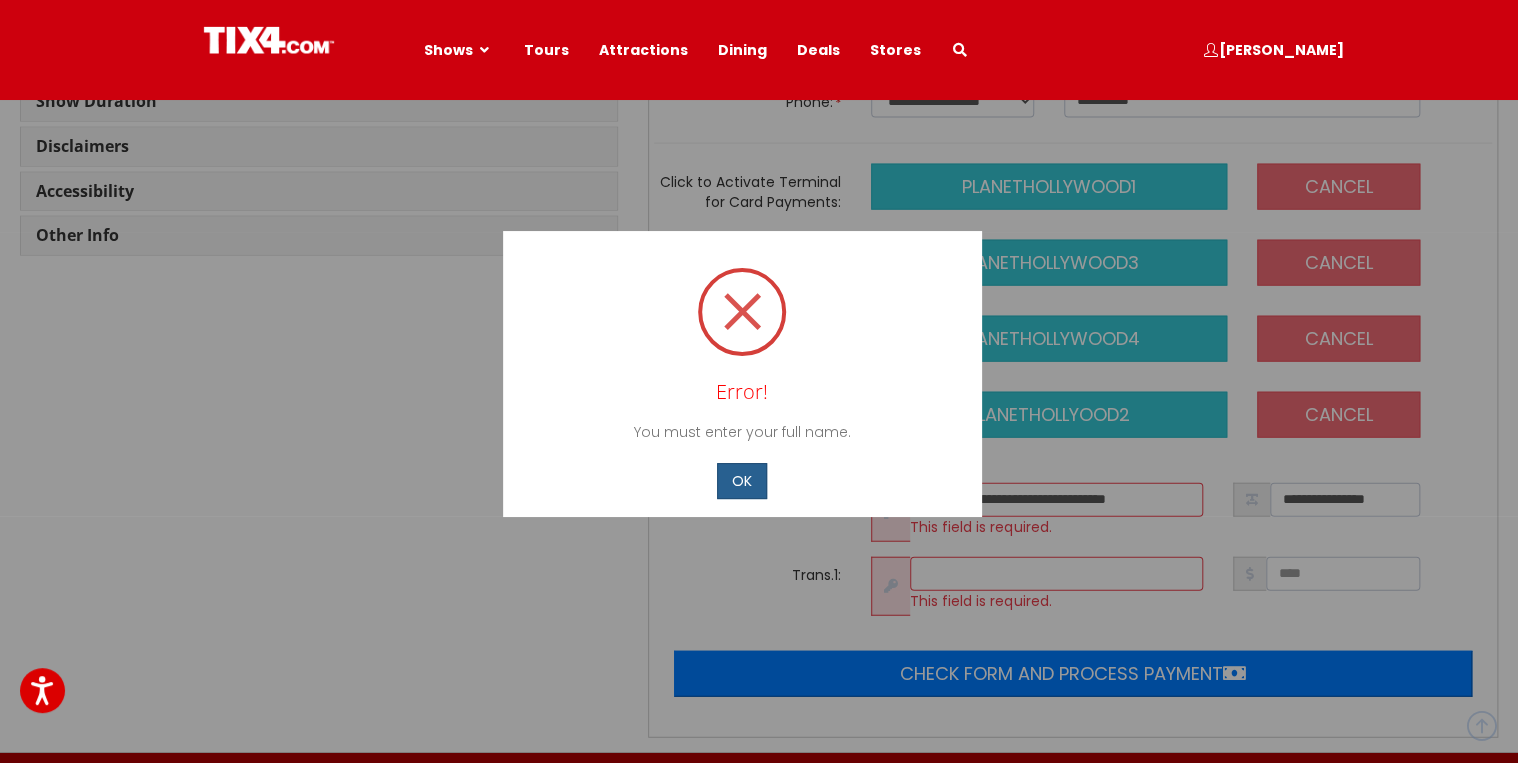 click on "OK" at bounding box center [742, 480] 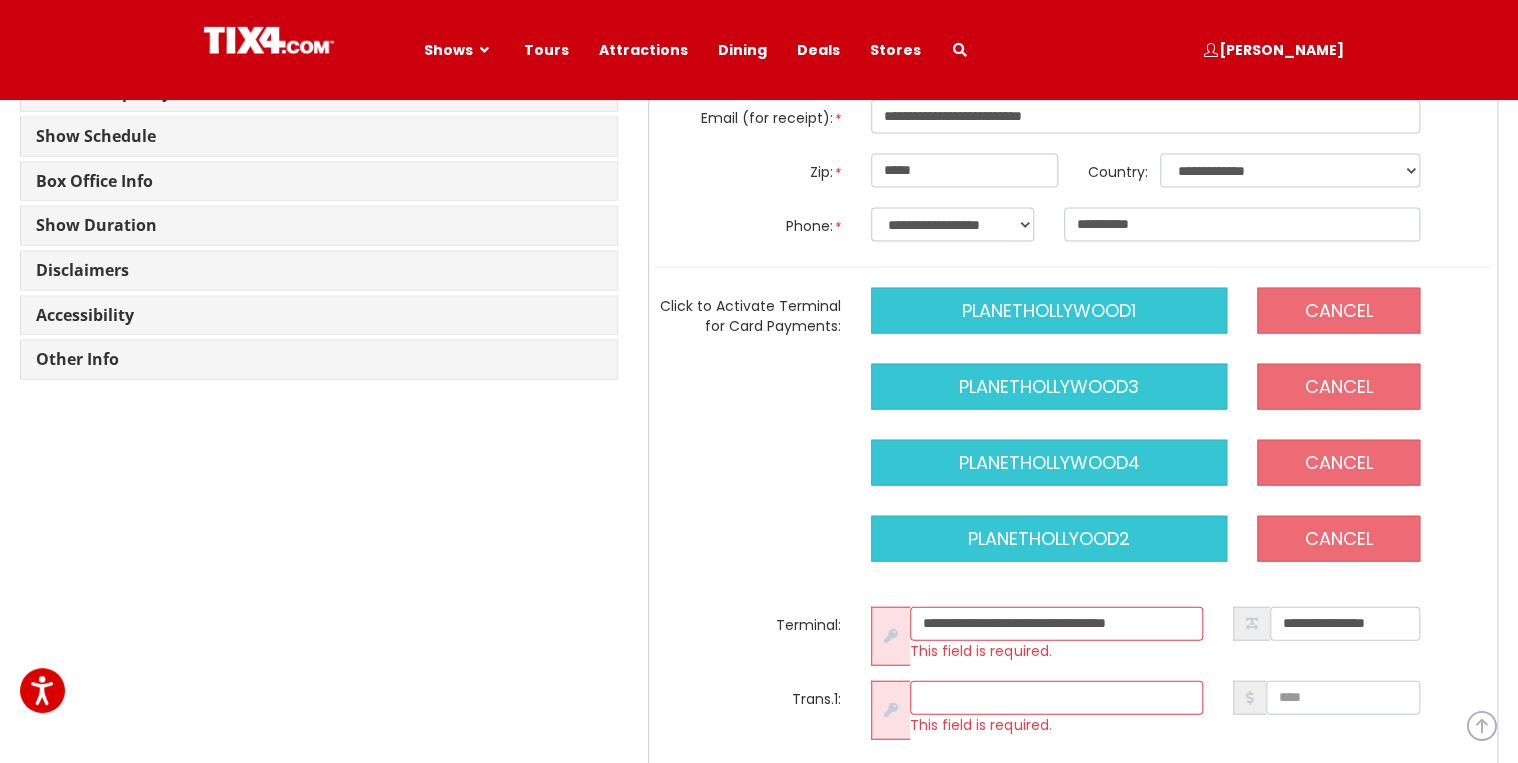 scroll, scrollTop: 2180, scrollLeft: 0, axis: vertical 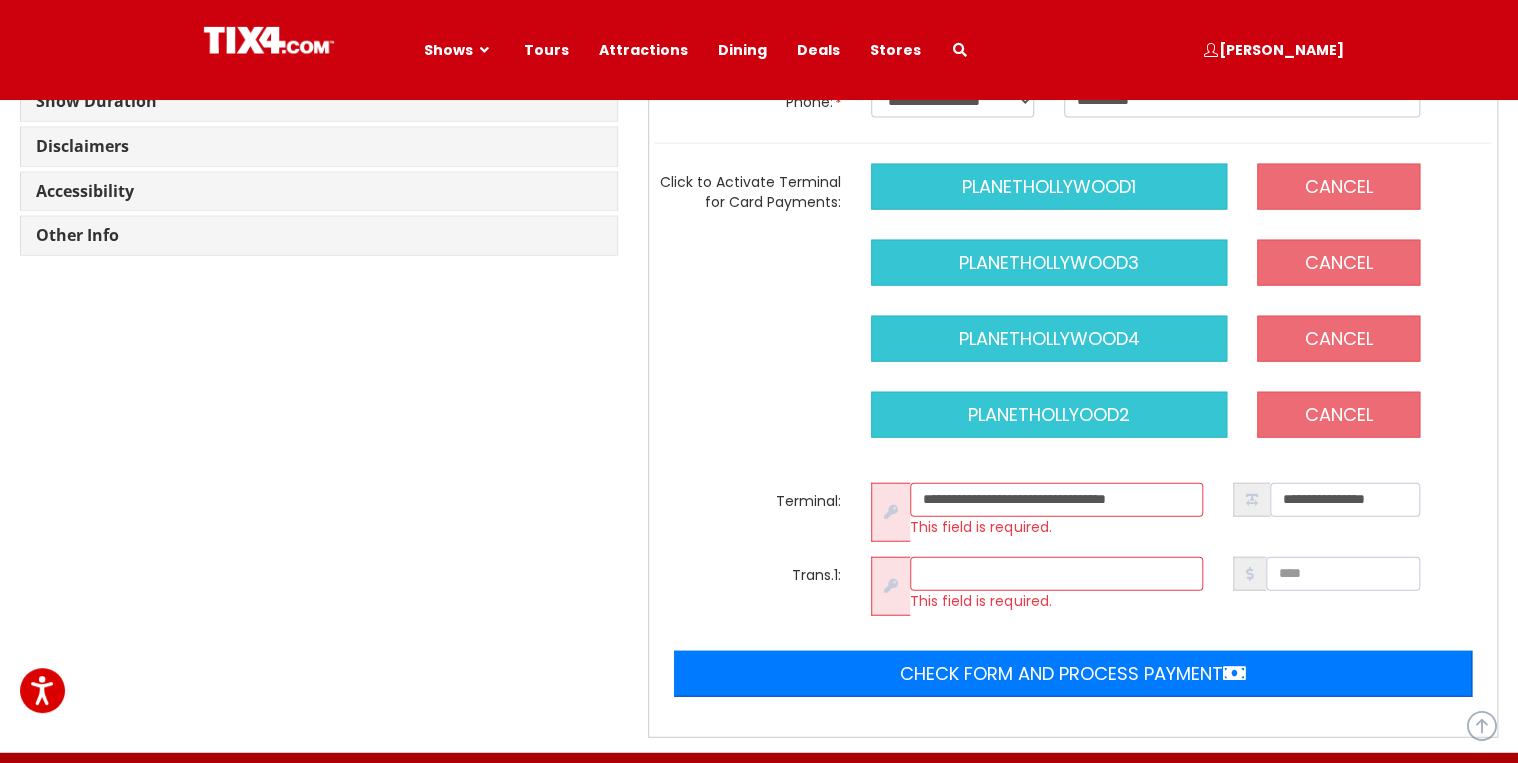 click on "Click to Activate Terminal for Card Payments:
planethollywood1
Cancel
planethollywood3" at bounding box center [1073, 316] 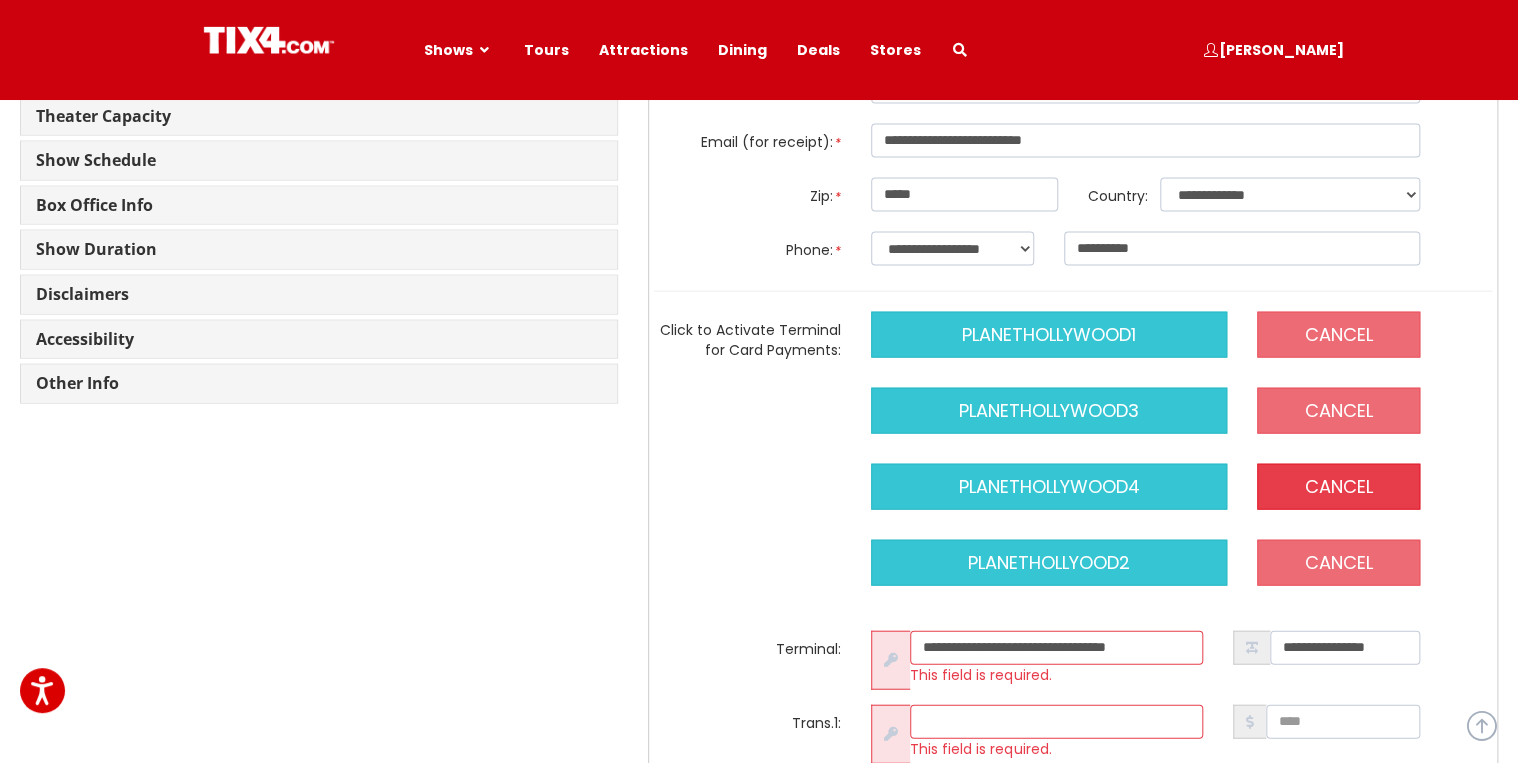 scroll, scrollTop: 2020, scrollLeft: 0, axis: vertical 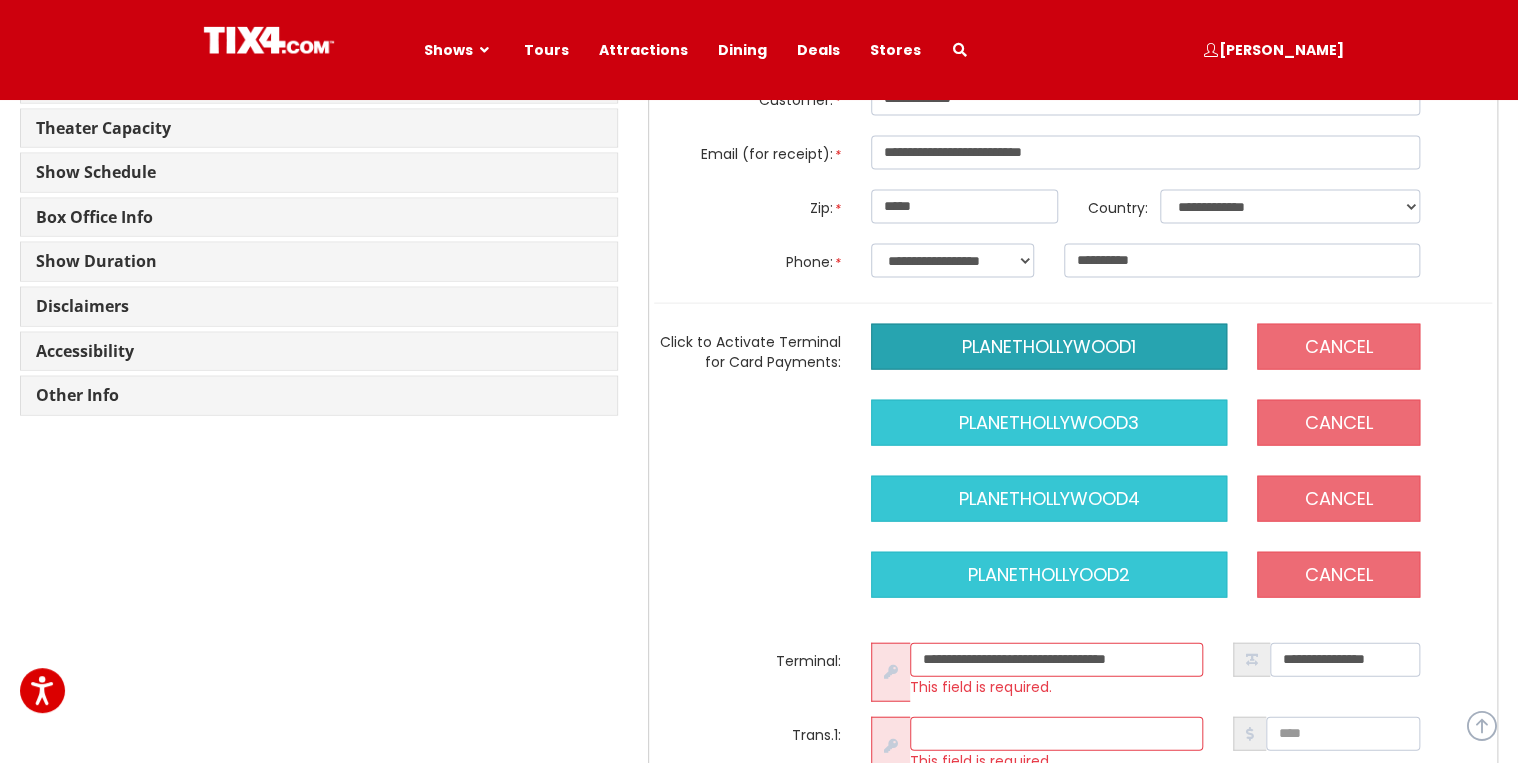 click on "planethollywood1" at bounding box center [1049, 347] 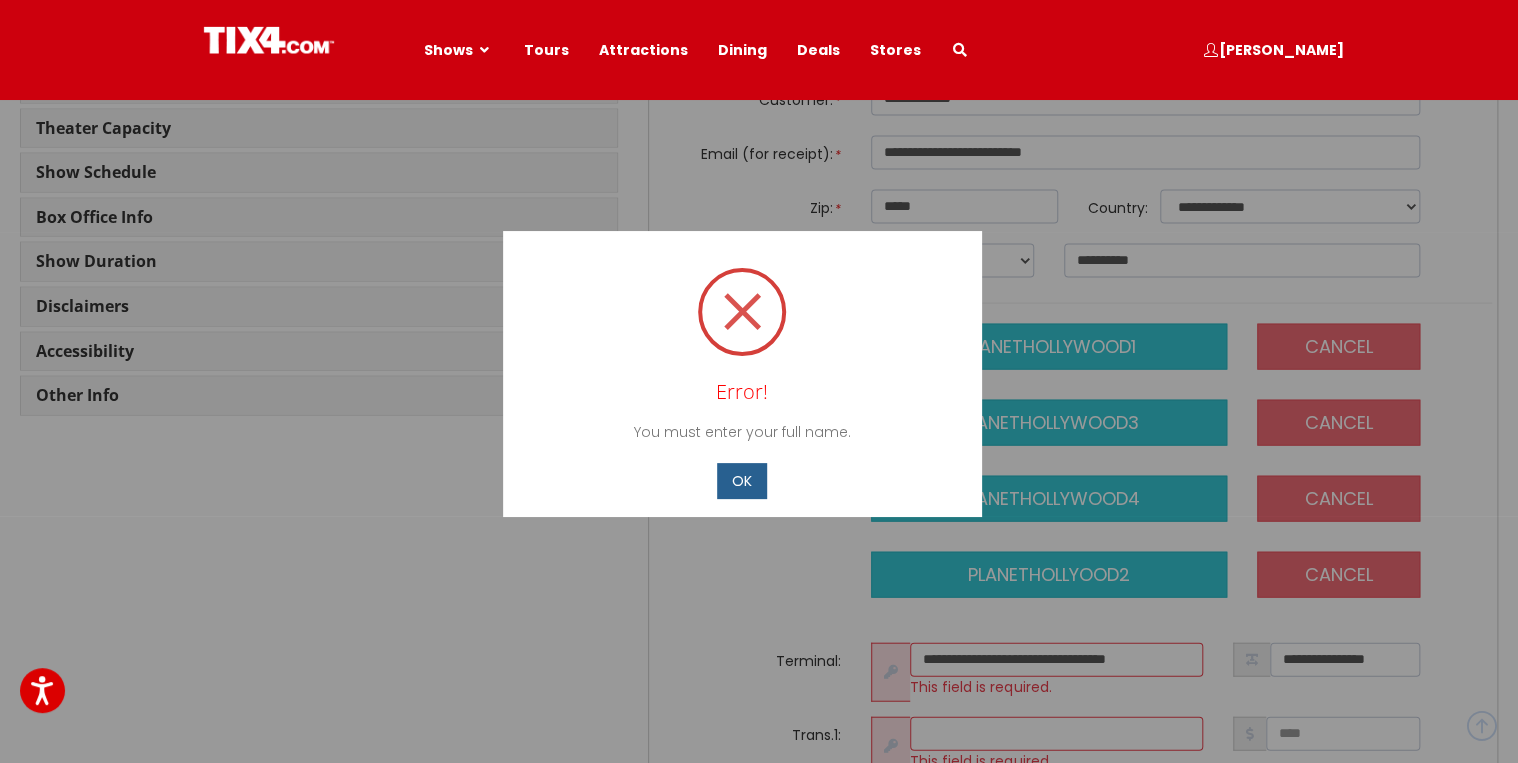 click on "OK" at bounding box center [742, 480] 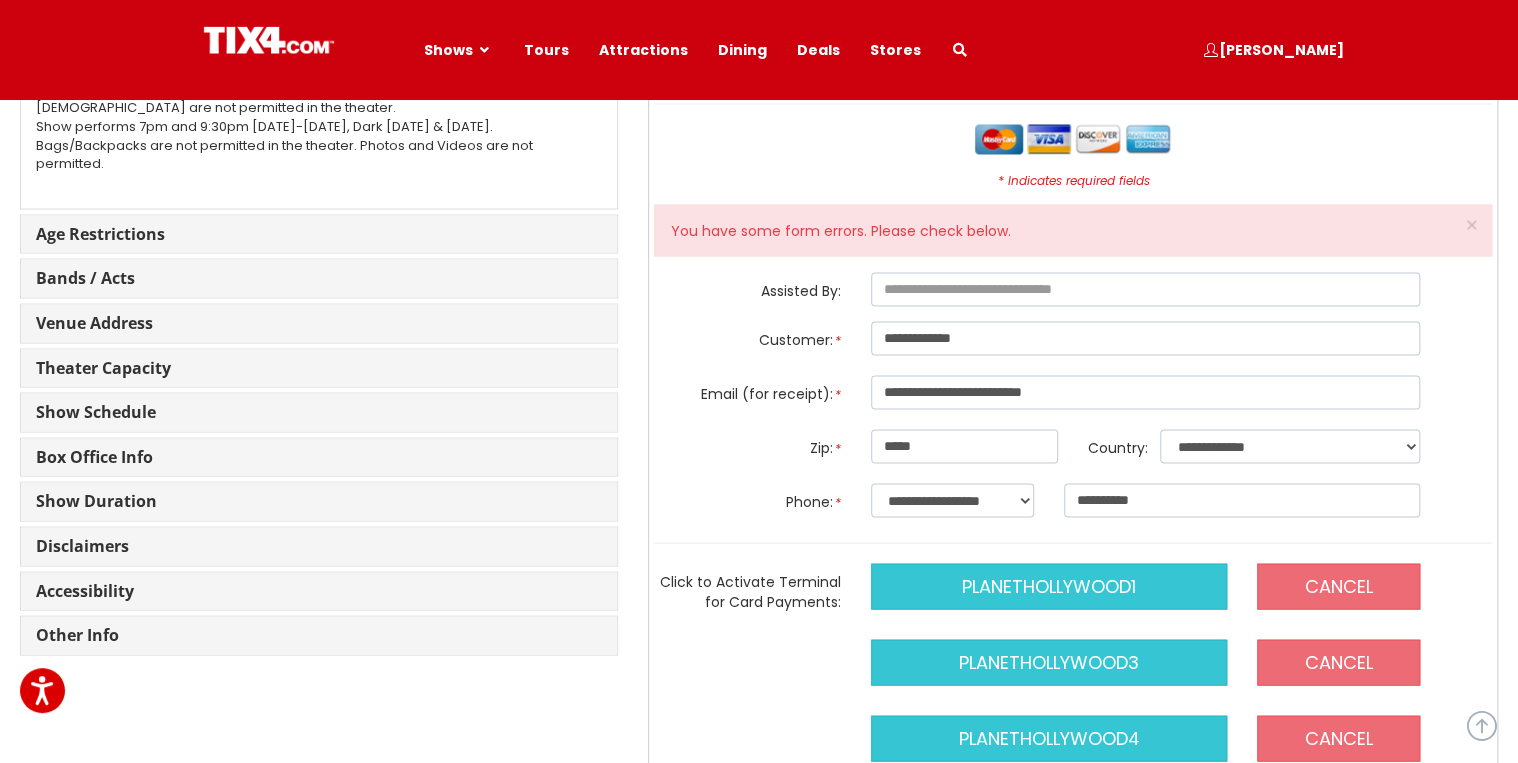 scroll, scrollTop: 1780, scrollLeft: 0, axis: vertical 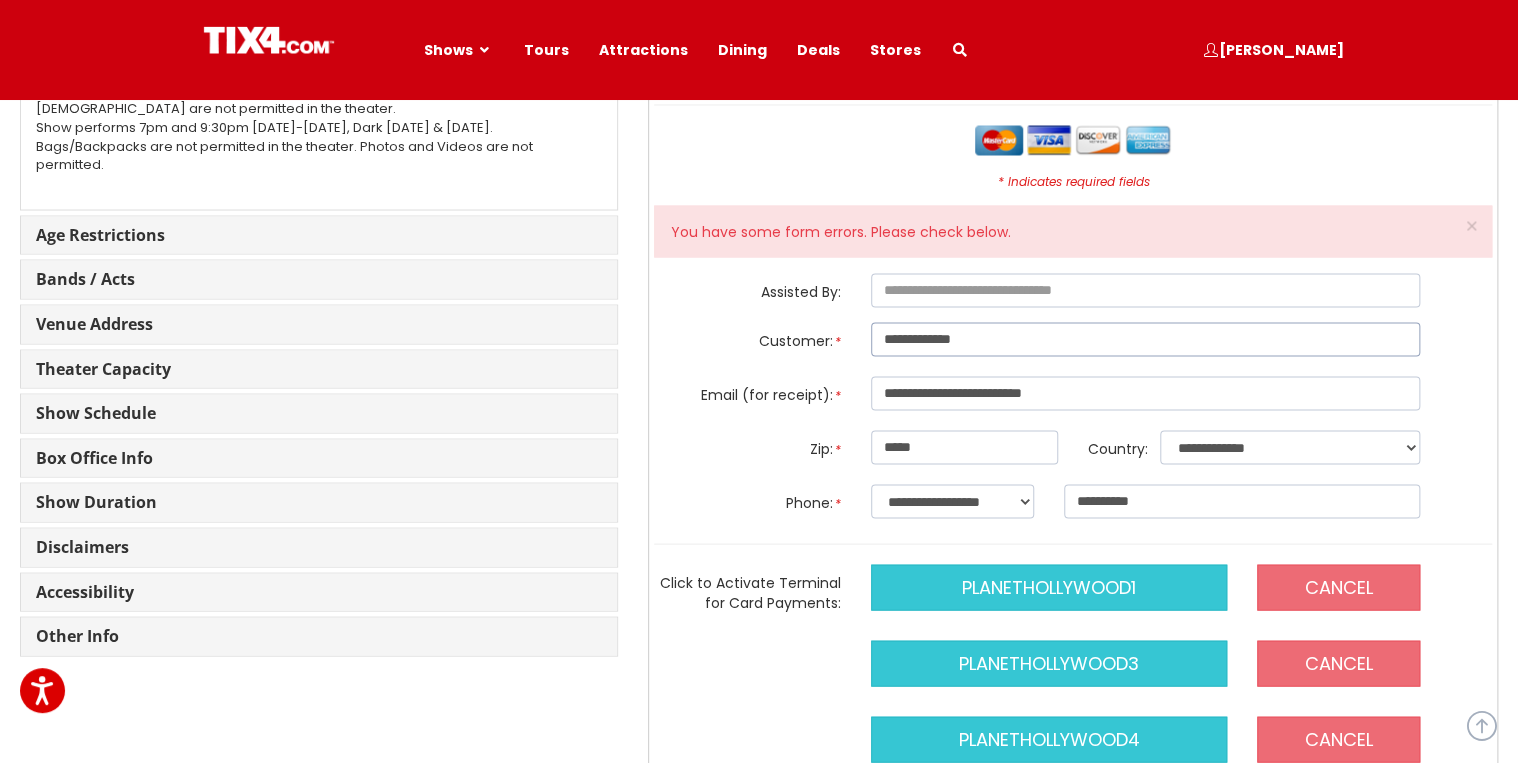 click on "**********" at bounding box center (1145, 339) 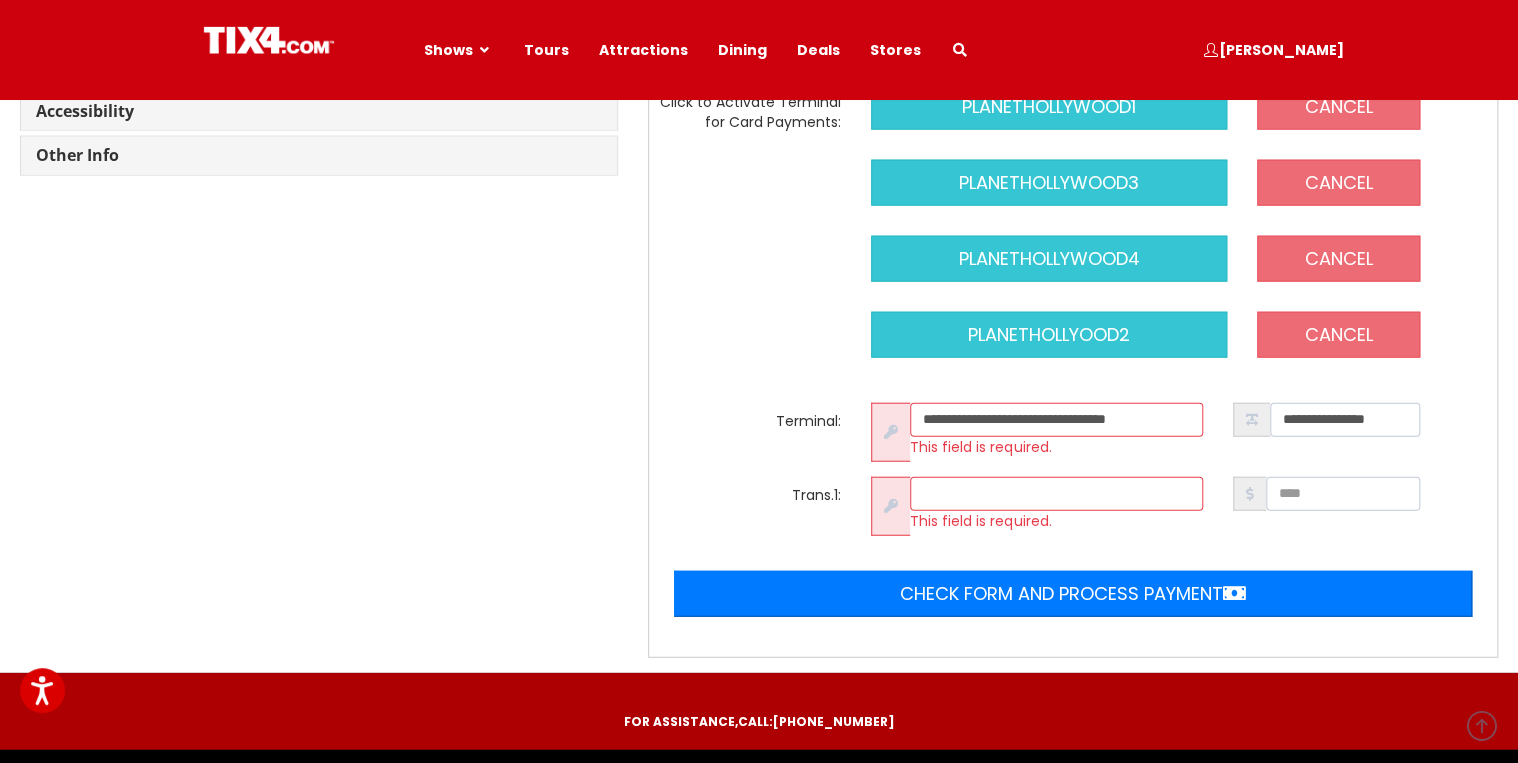 scroll, scrollTop: 2260, scrollLeft: 0, axis: vertical 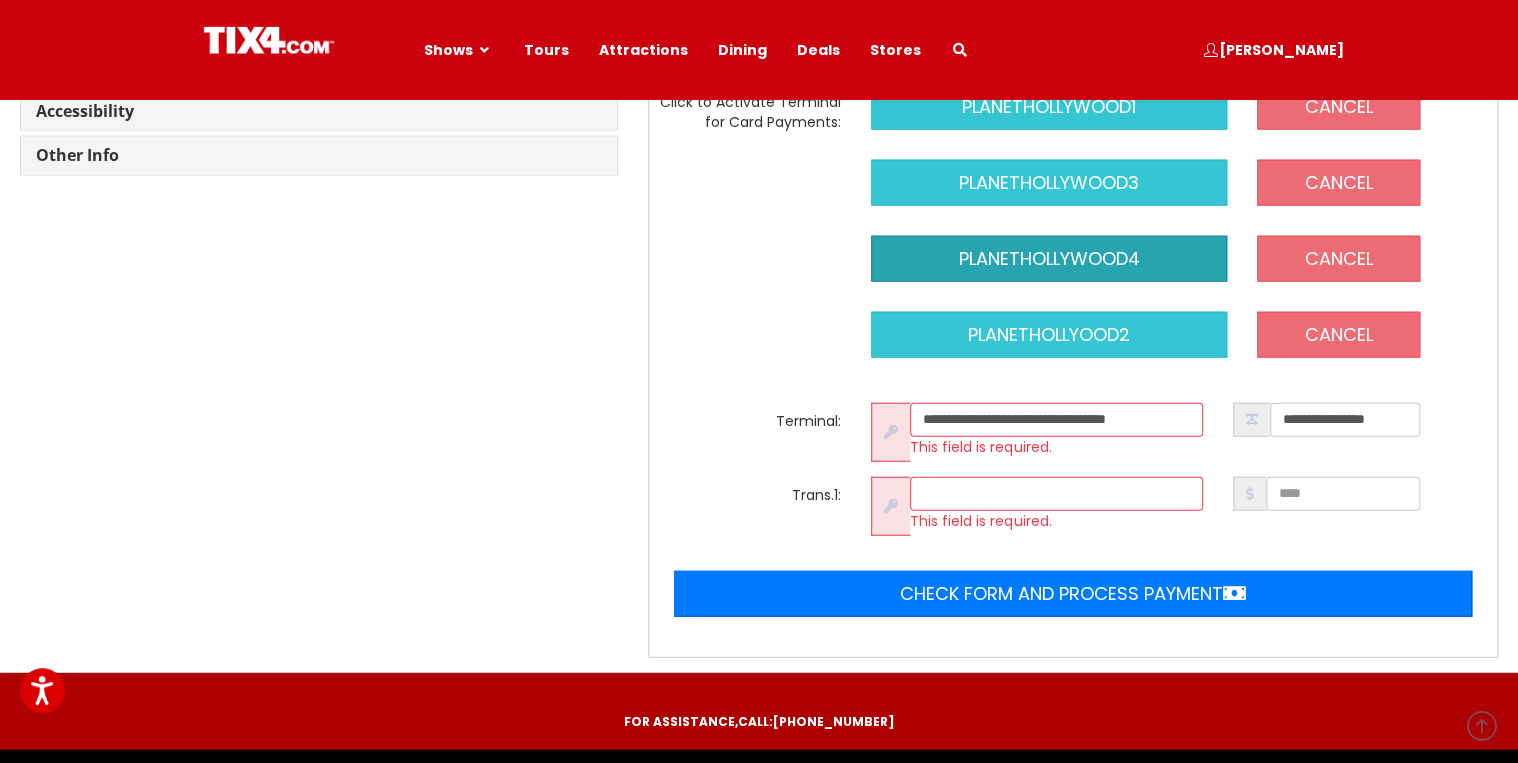 type on "**********" 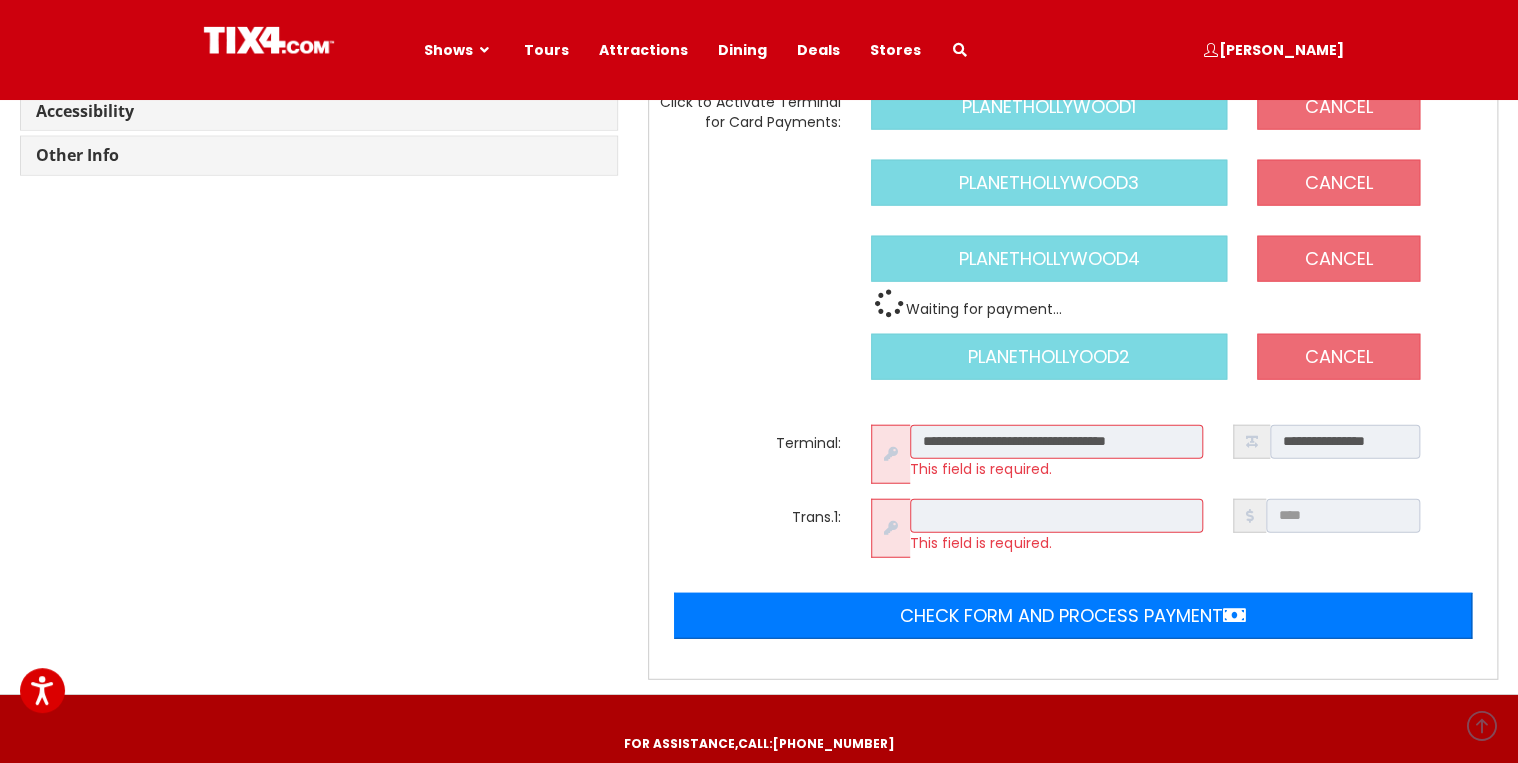 type on "*****" 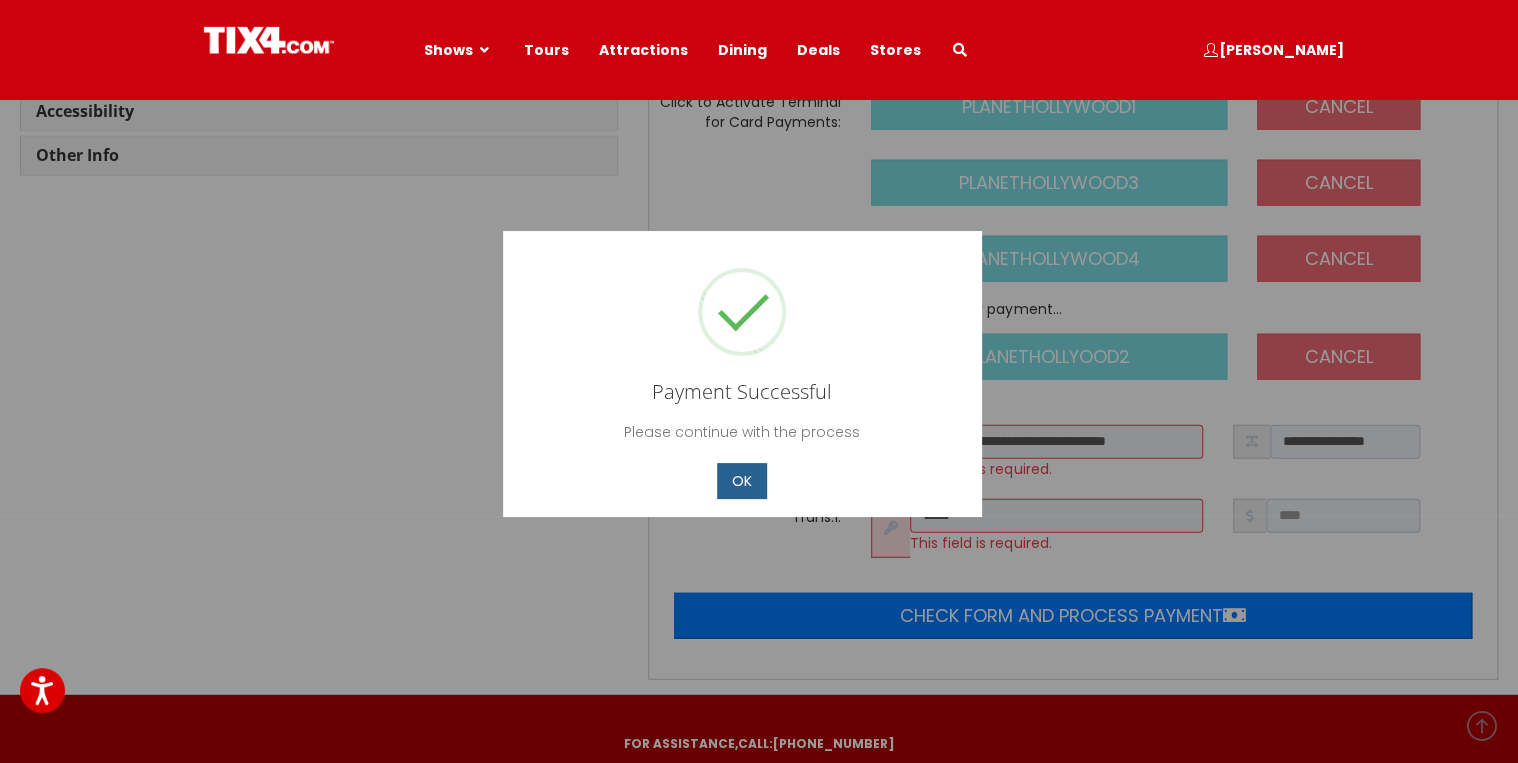 click on "OK" at bounding box center [742, 480] 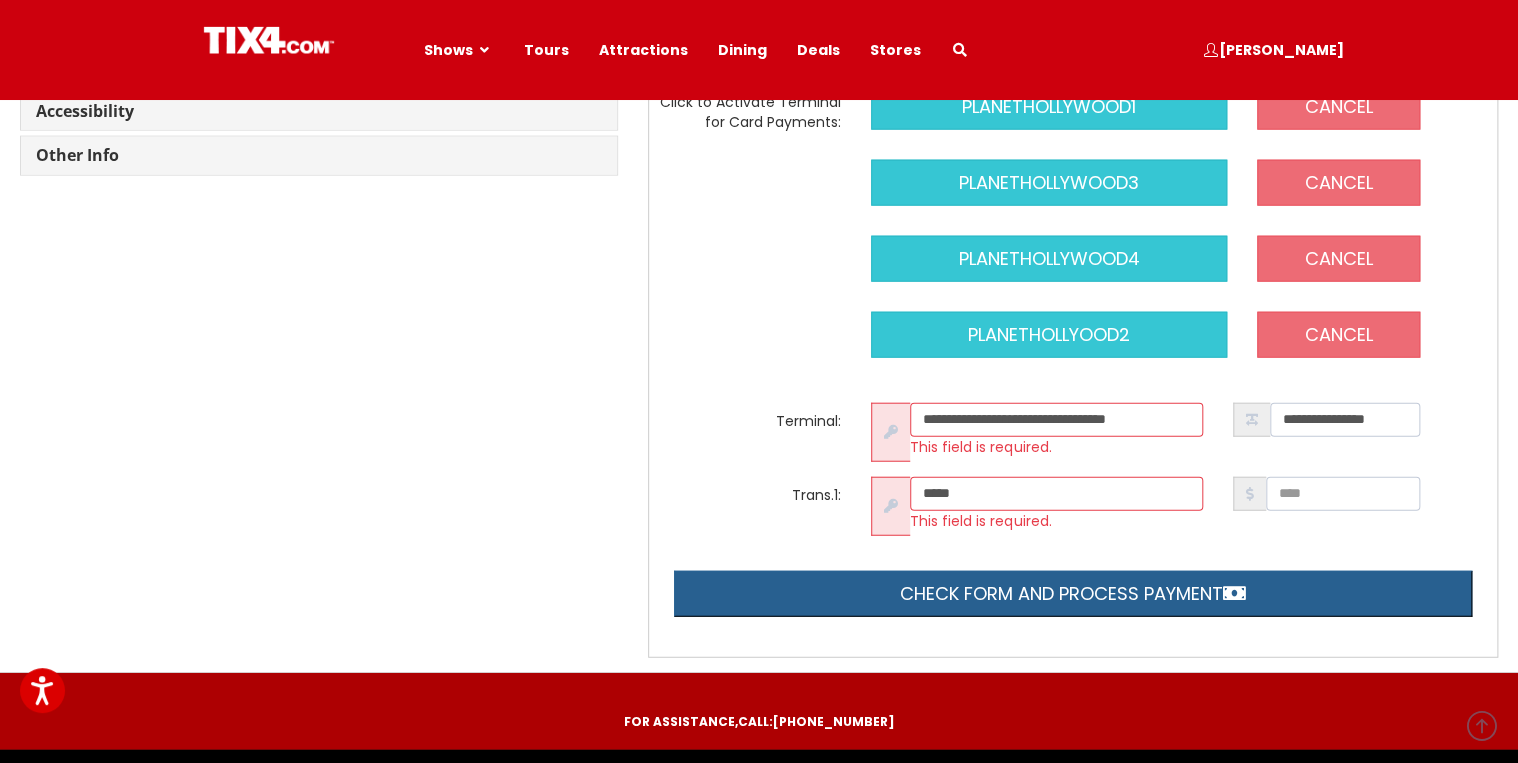 click on "Check form and process payment" at bounding box center [1073, 594] 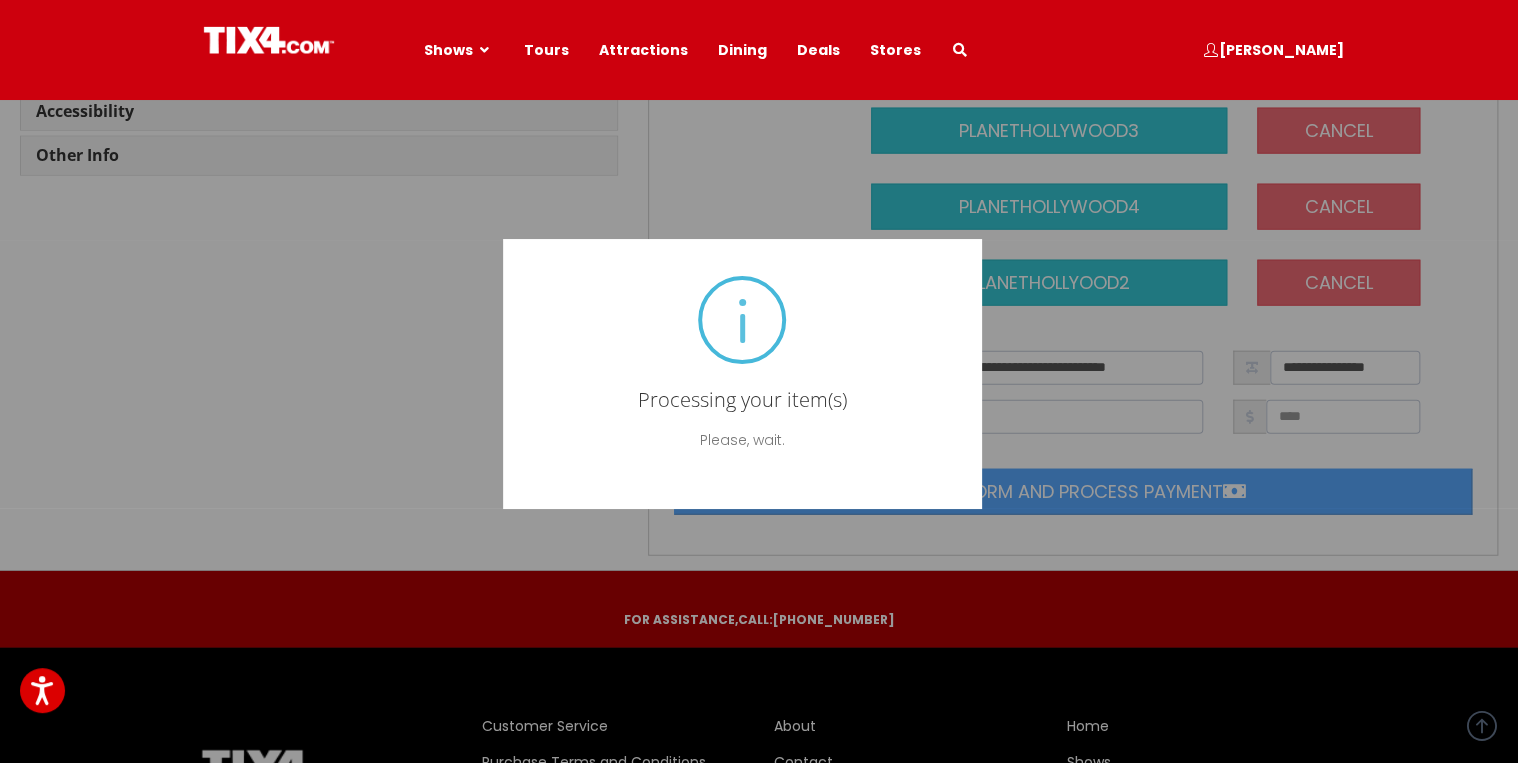 type on "**********" 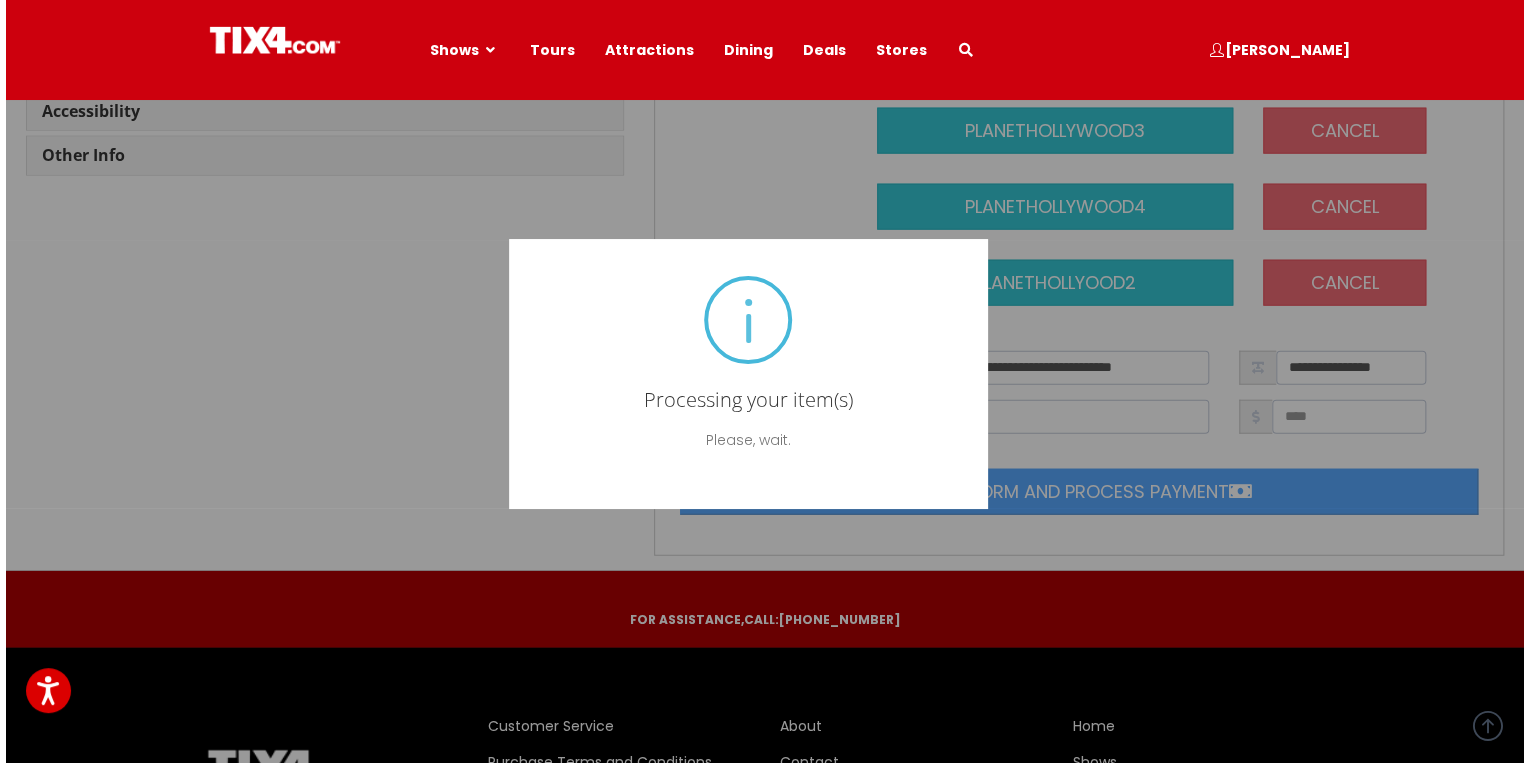scroll, scrollTop: 0, scrollLeft: 0, axis: both 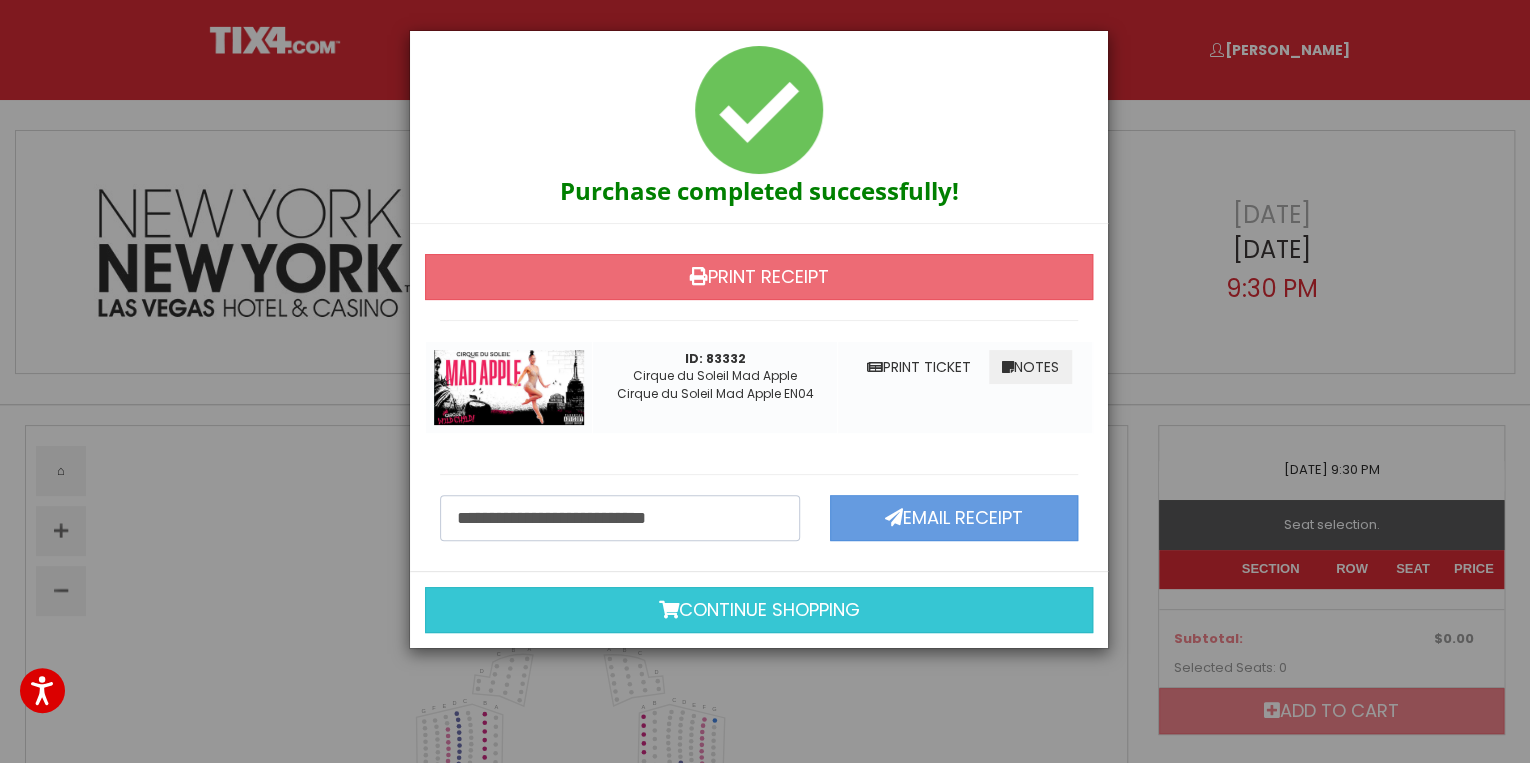 click on "Print Ticket" at bounding box center (919, 367) 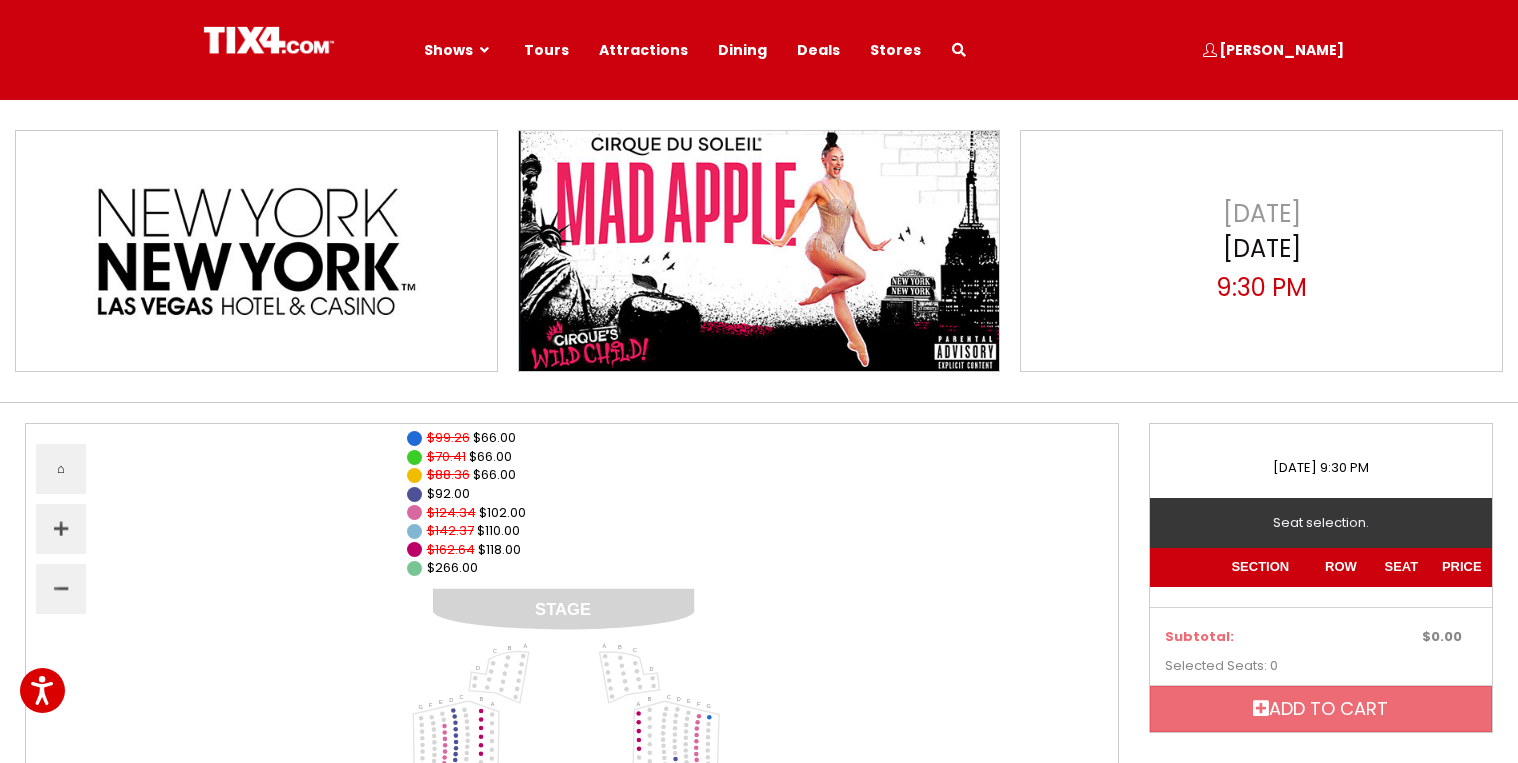 select 